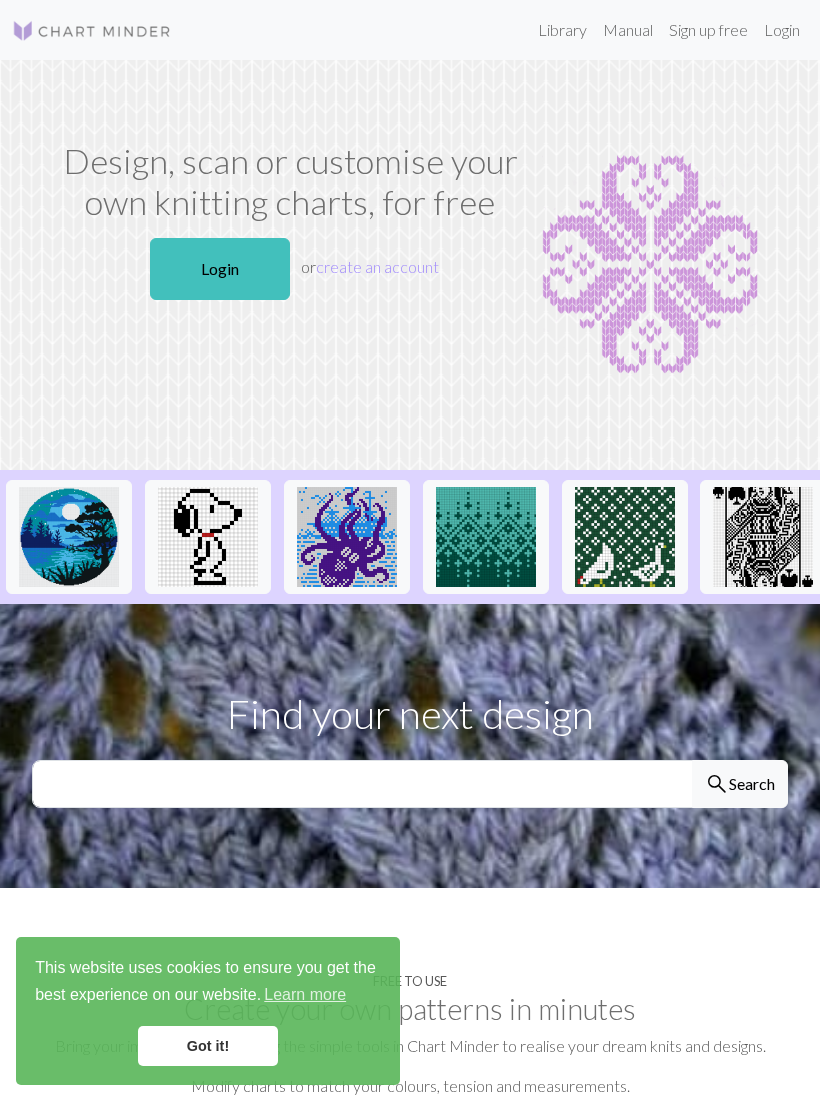scroll, scrollTop: 0, scrollLeft: 0, axis: both 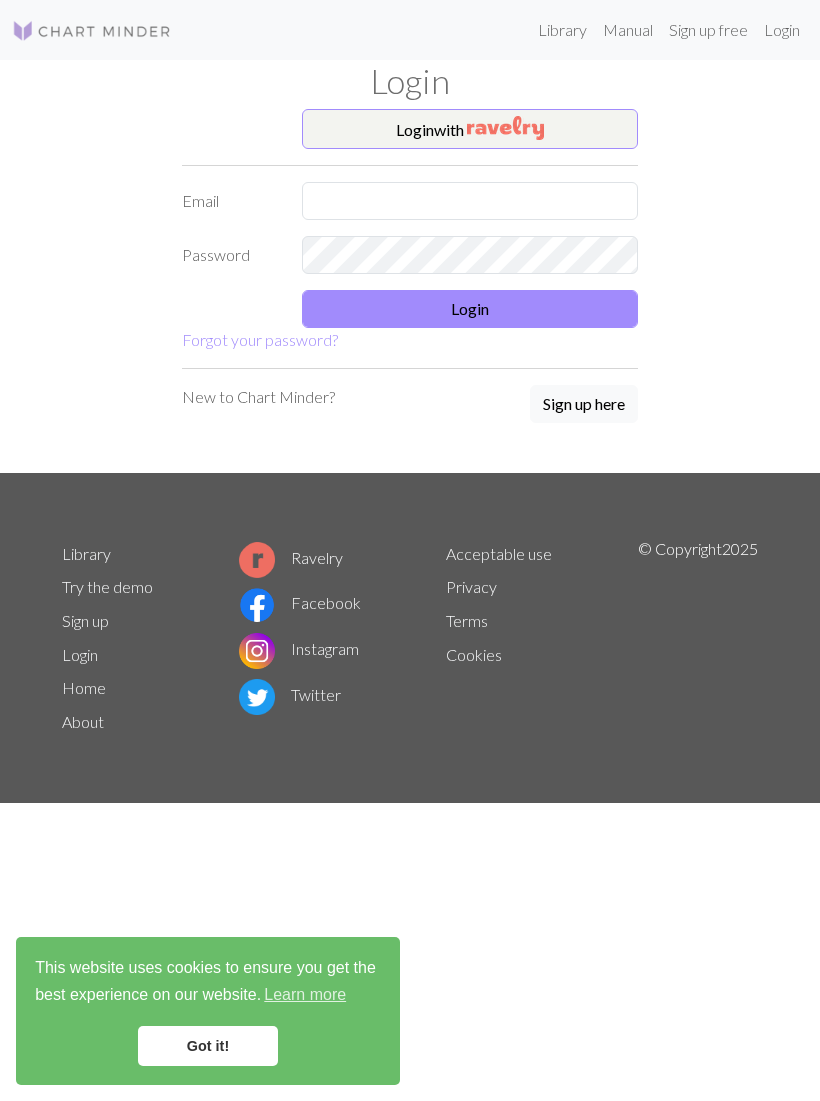 click at bounding box center (505, 128) 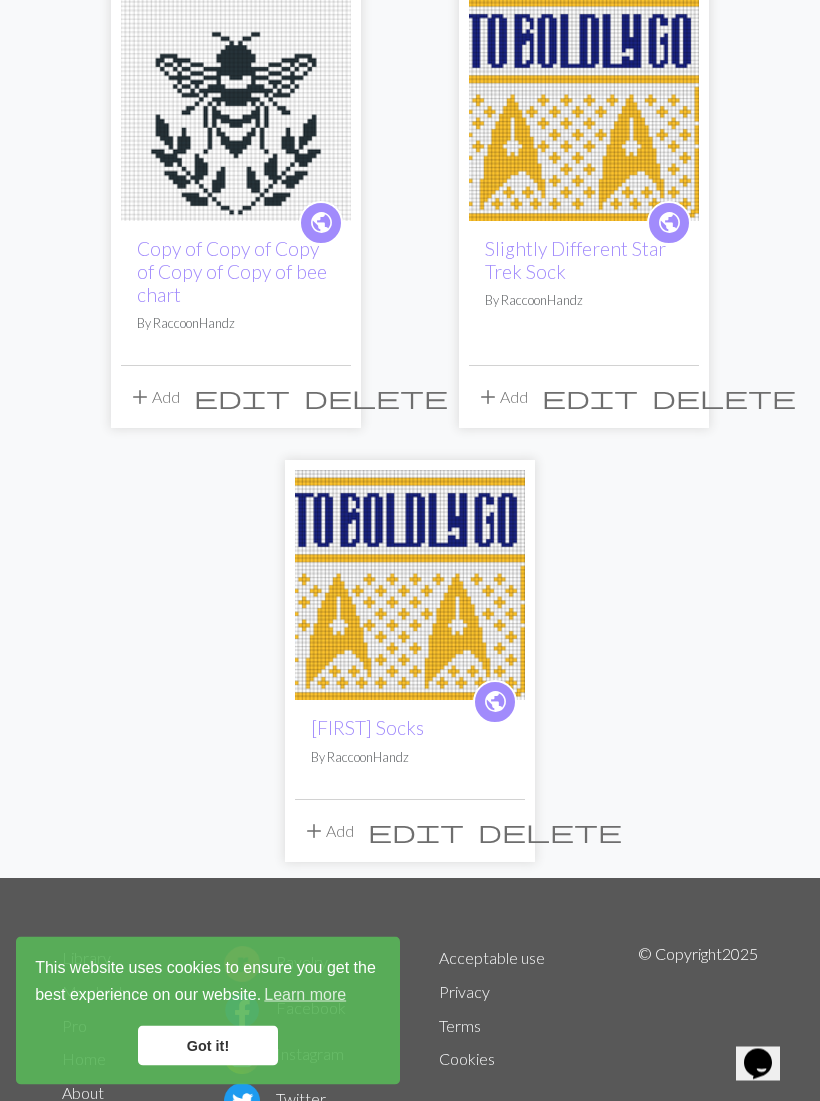 scroll, scrollTop: 0, scrollLeft: 0, axis: both 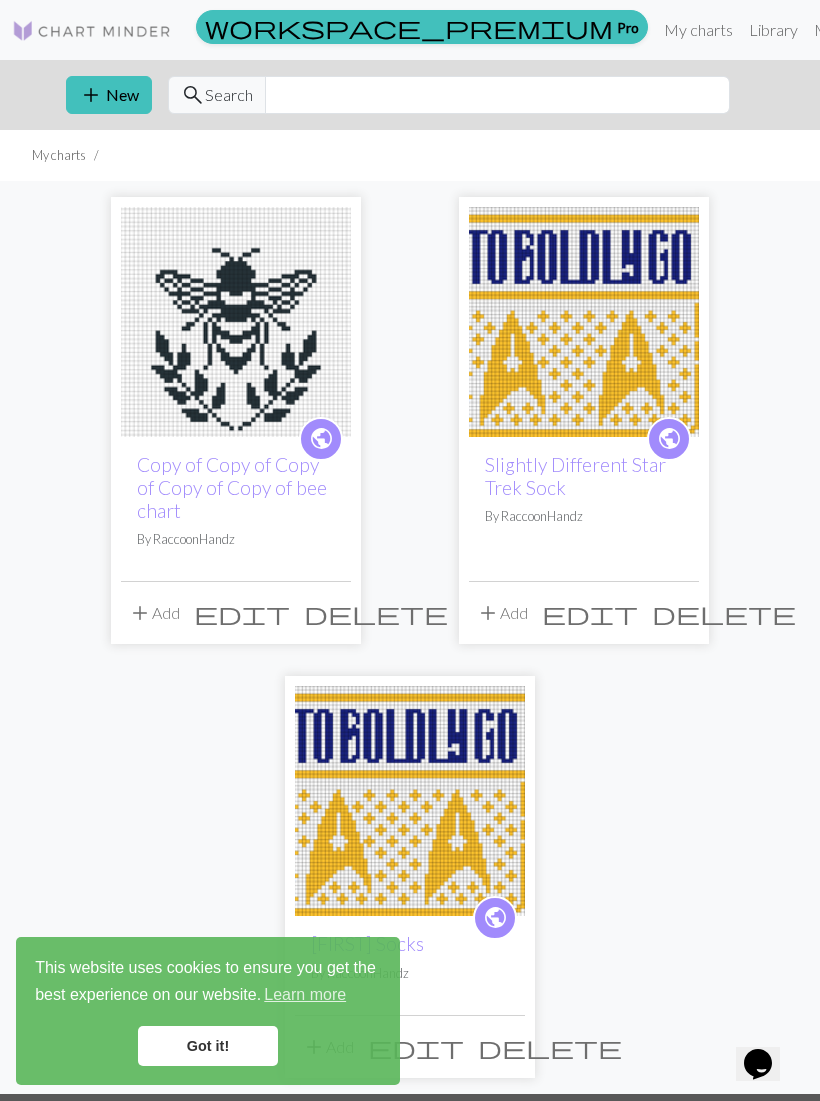 click on "Library" at bounding box center [773, 30] 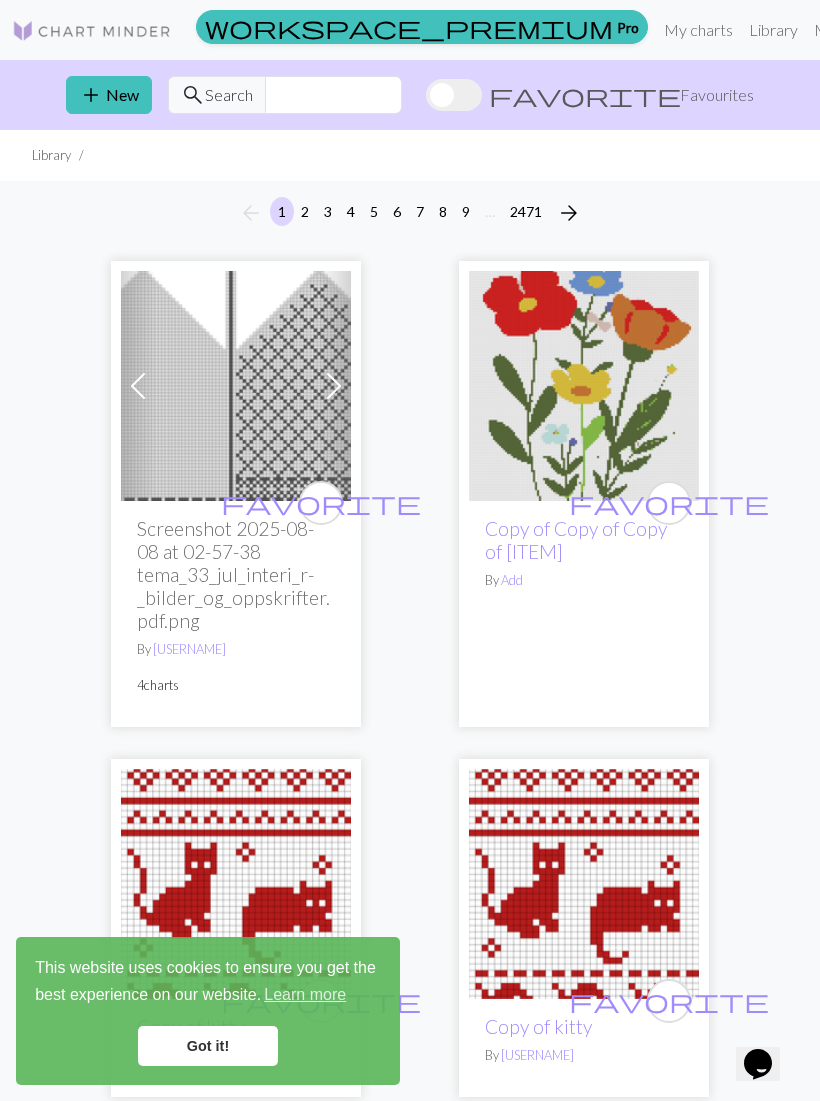 click on "Favourites" at bounding box center [717, 95] 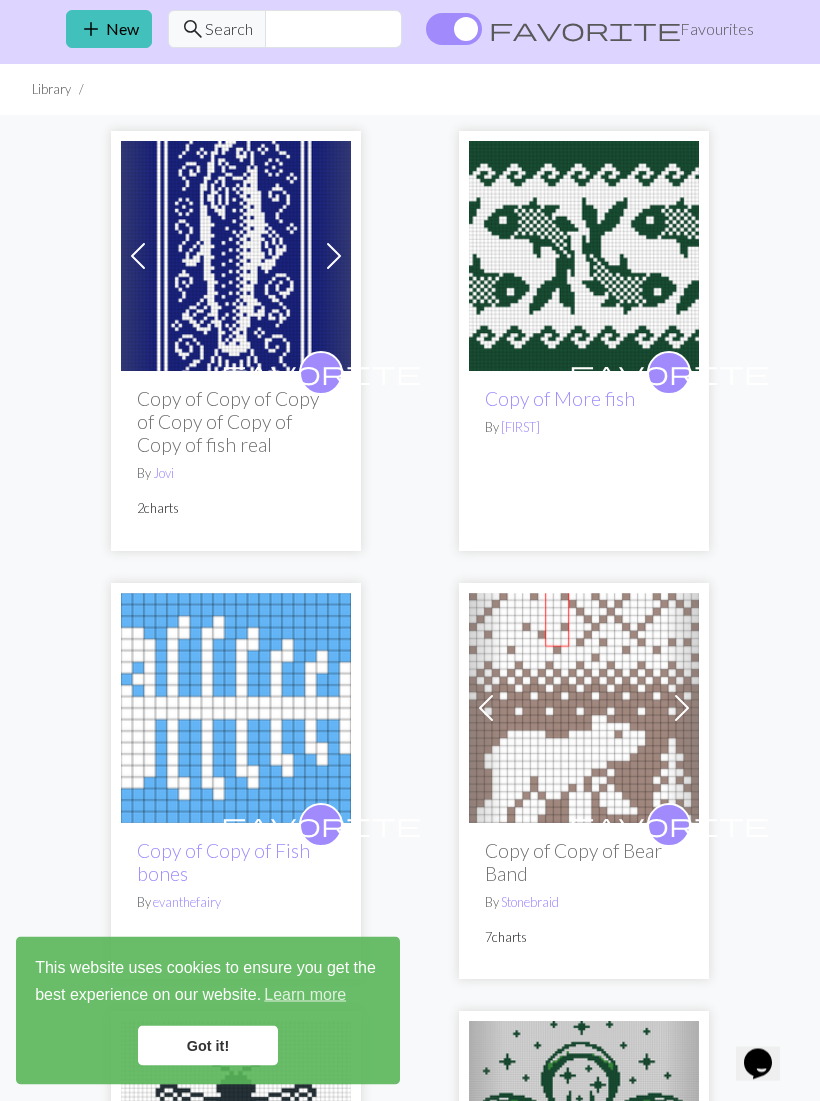 scroll, scrollTop: 0, scrollLeft: 0, axis: both 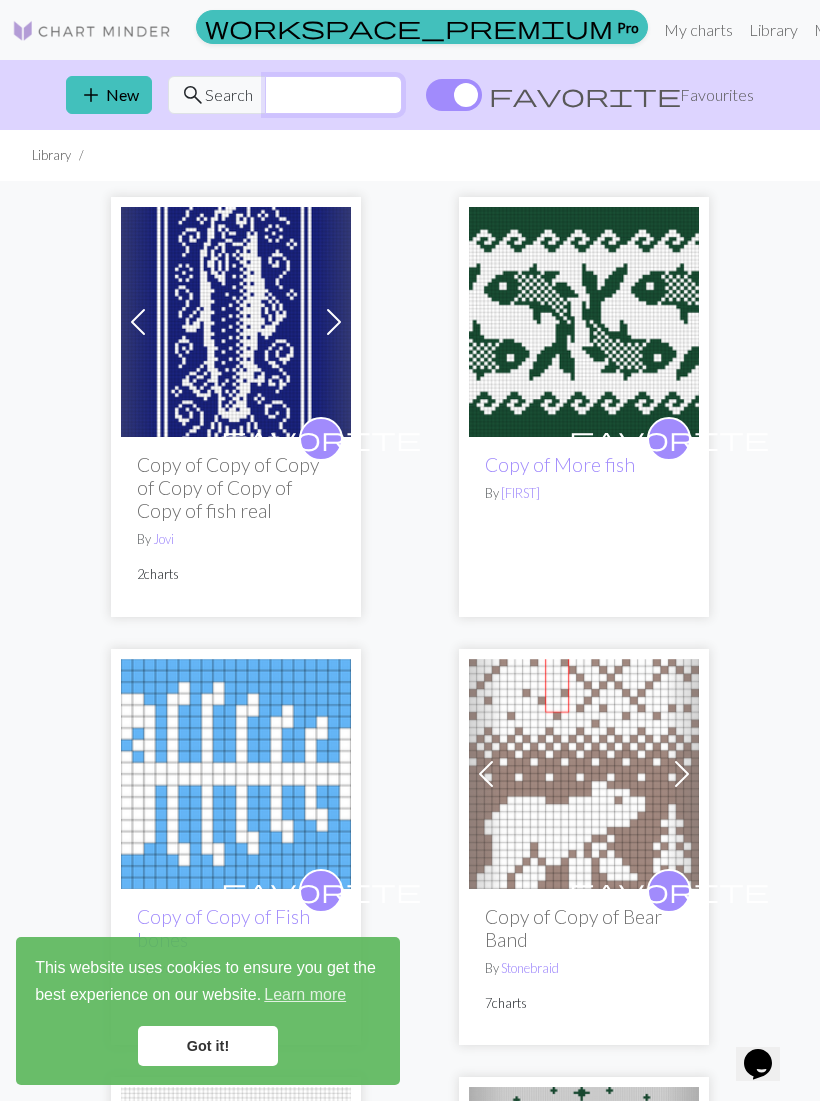 click at bounding box center [333, 95] 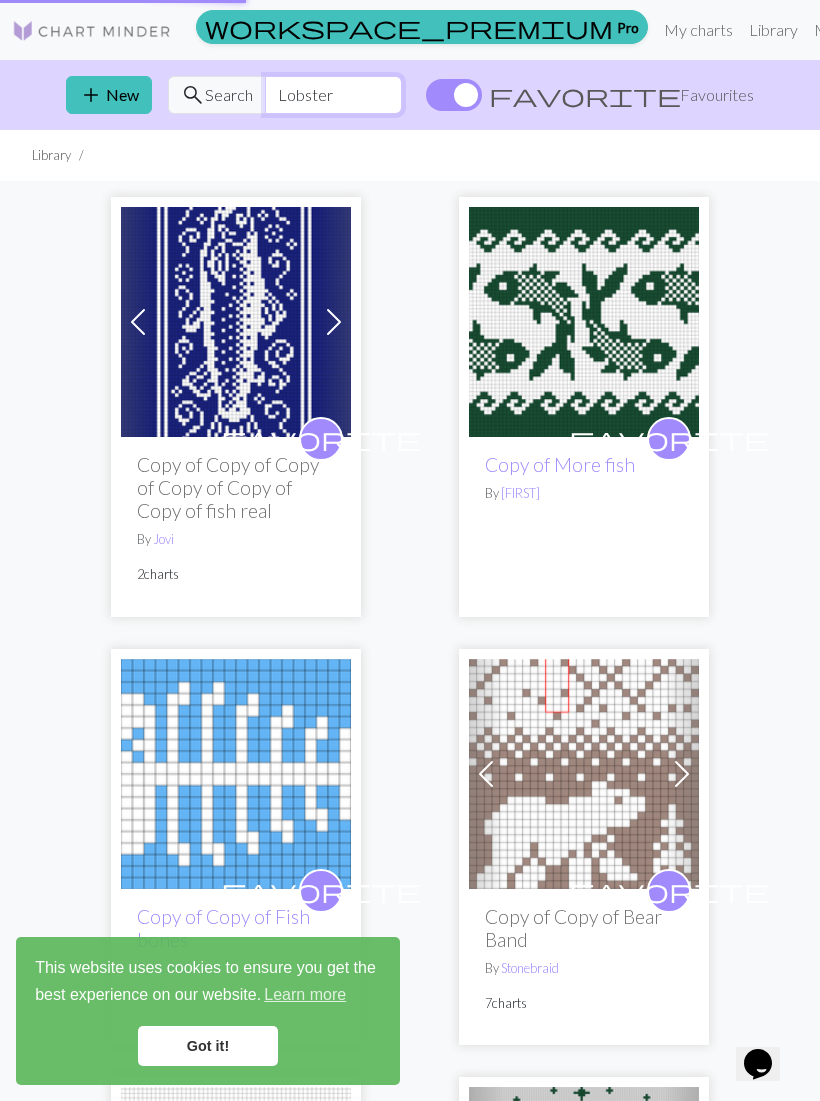 type on "Lobster" 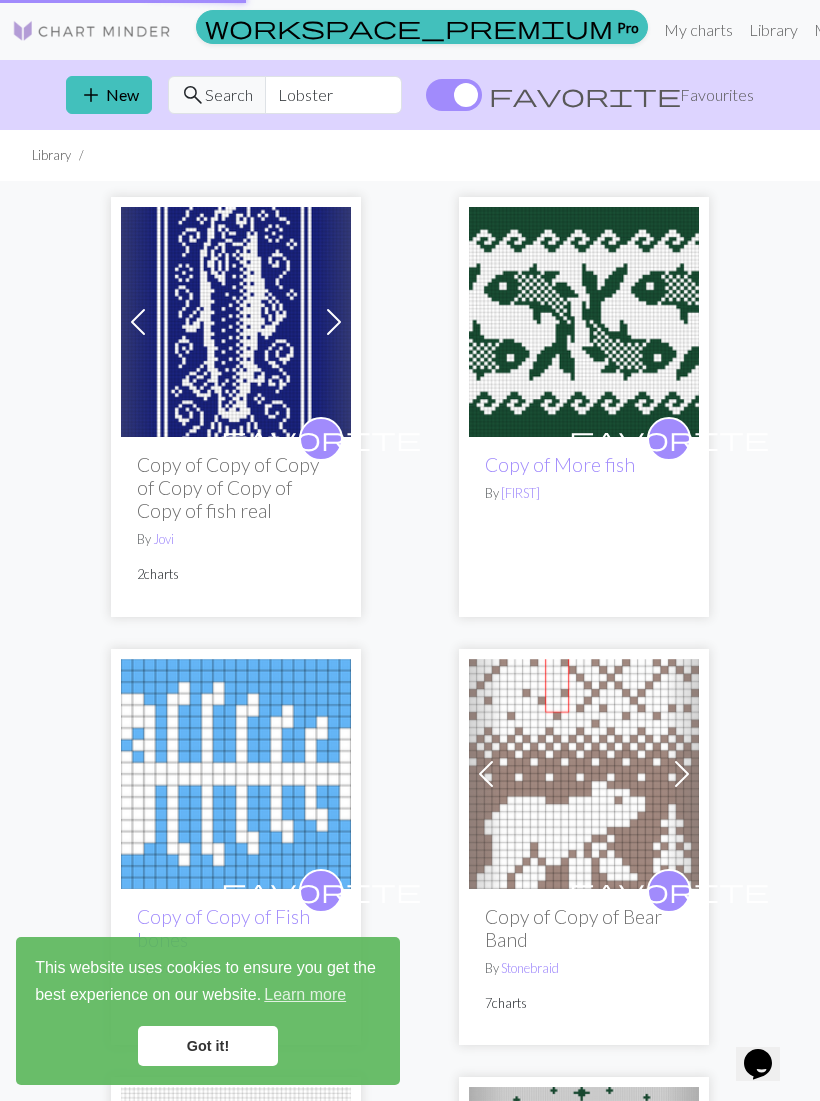 click at bounding box center [454, 95] 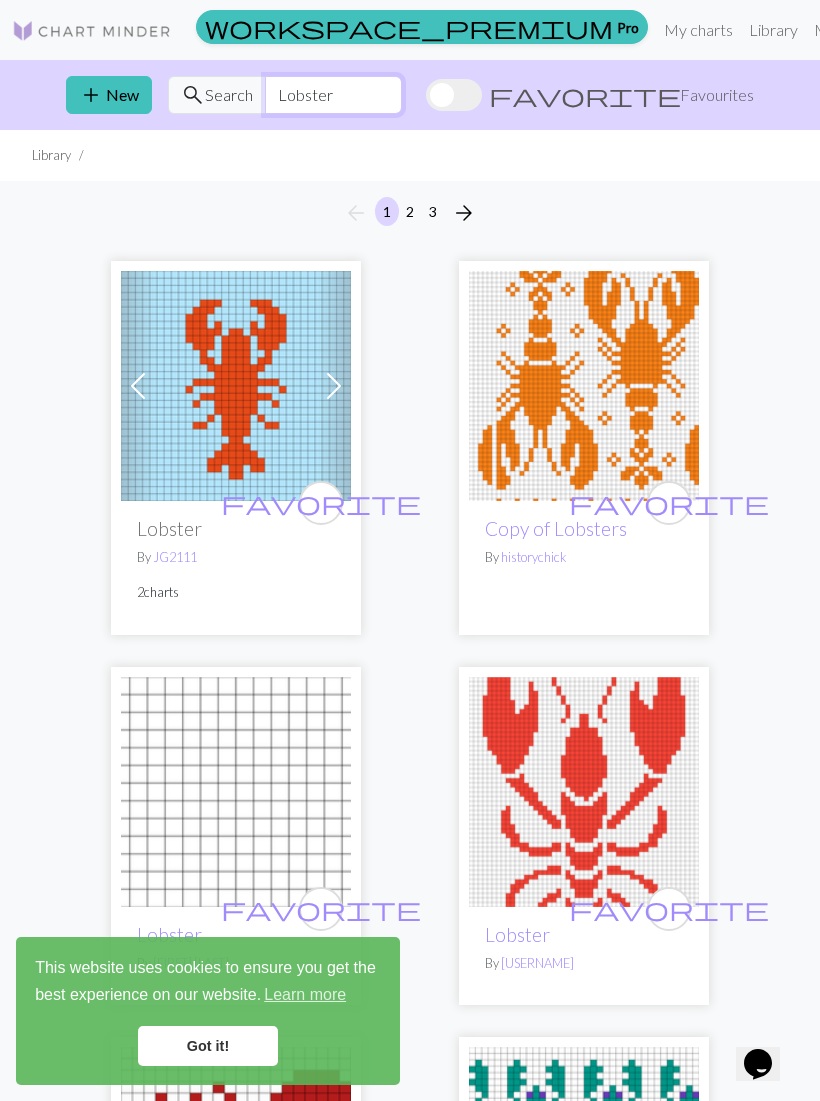 click on "Lobster" at bounding box center (333, 95) 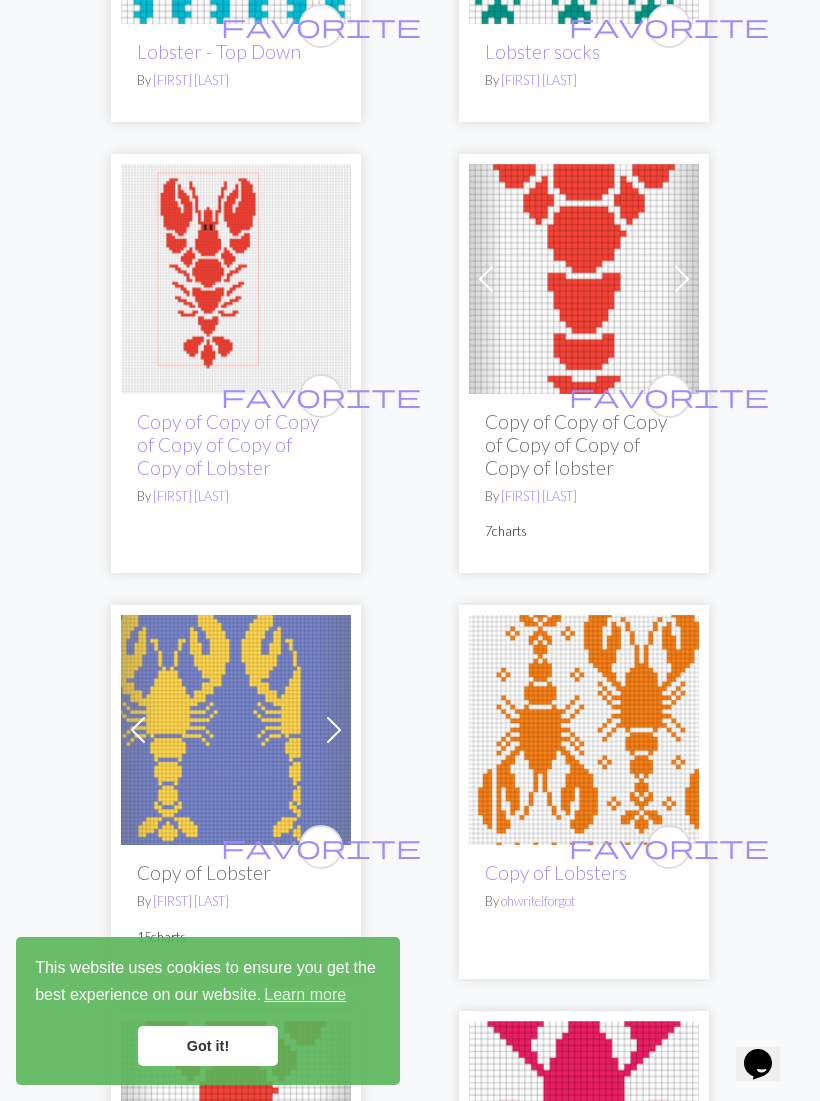 scroll, scrollTop: 2439, scrollLeft: 0, axis: vertical 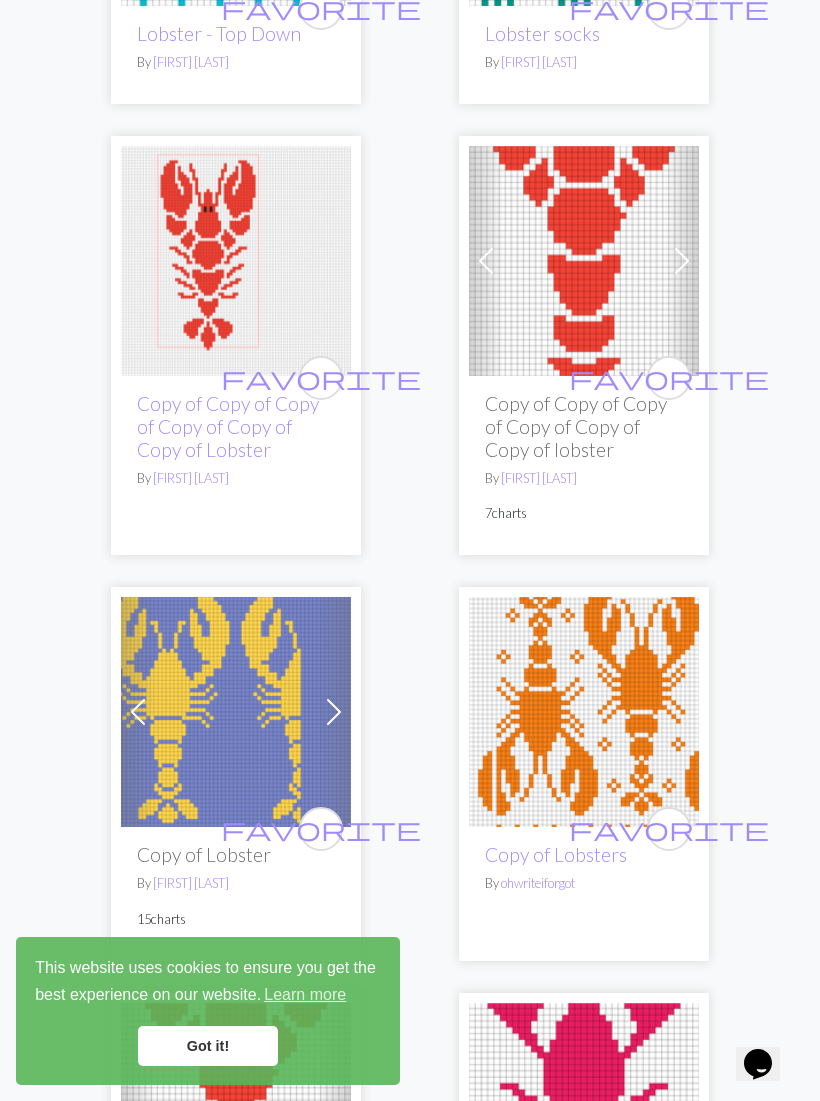 click on "Copy of Copy of Copy of Copy of Copy of Copy of Lobster" at bounding box center [228, 426] 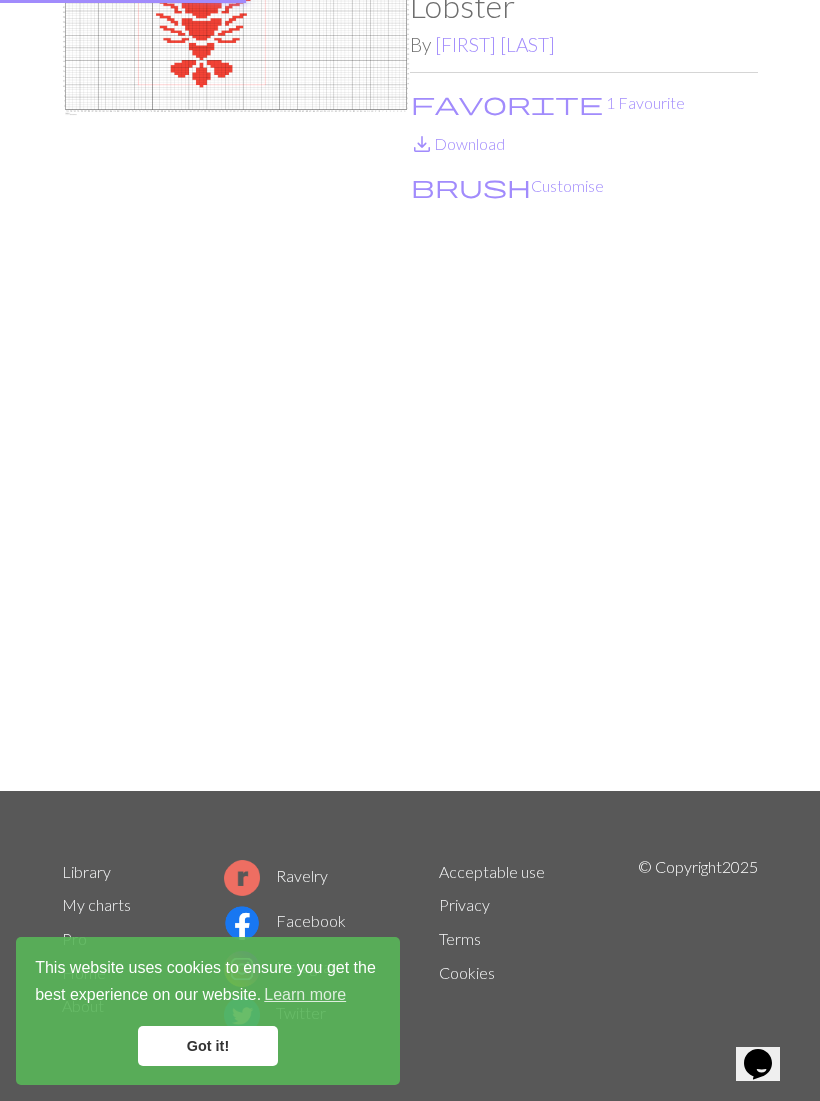 scroll, scrollTop: 0, scrollLeft: 0, axis: both 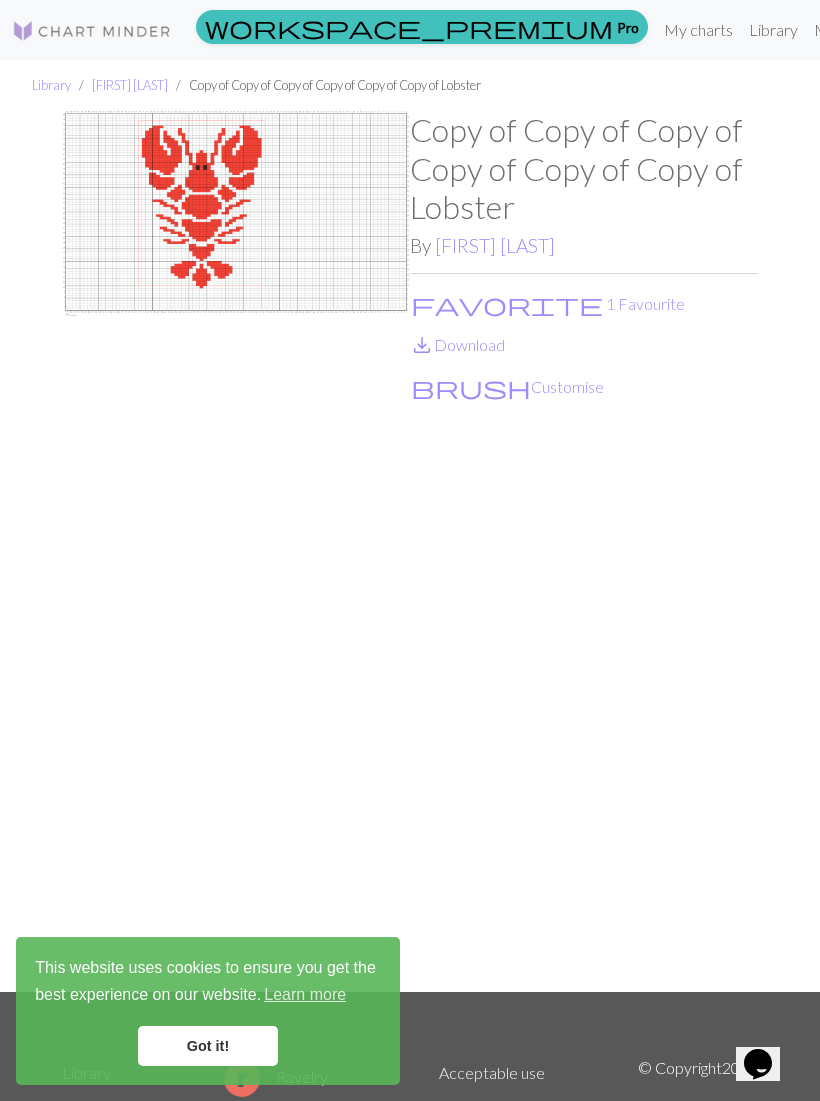 click on "favorite   1 Favourite" at bounding box center [548, 304] 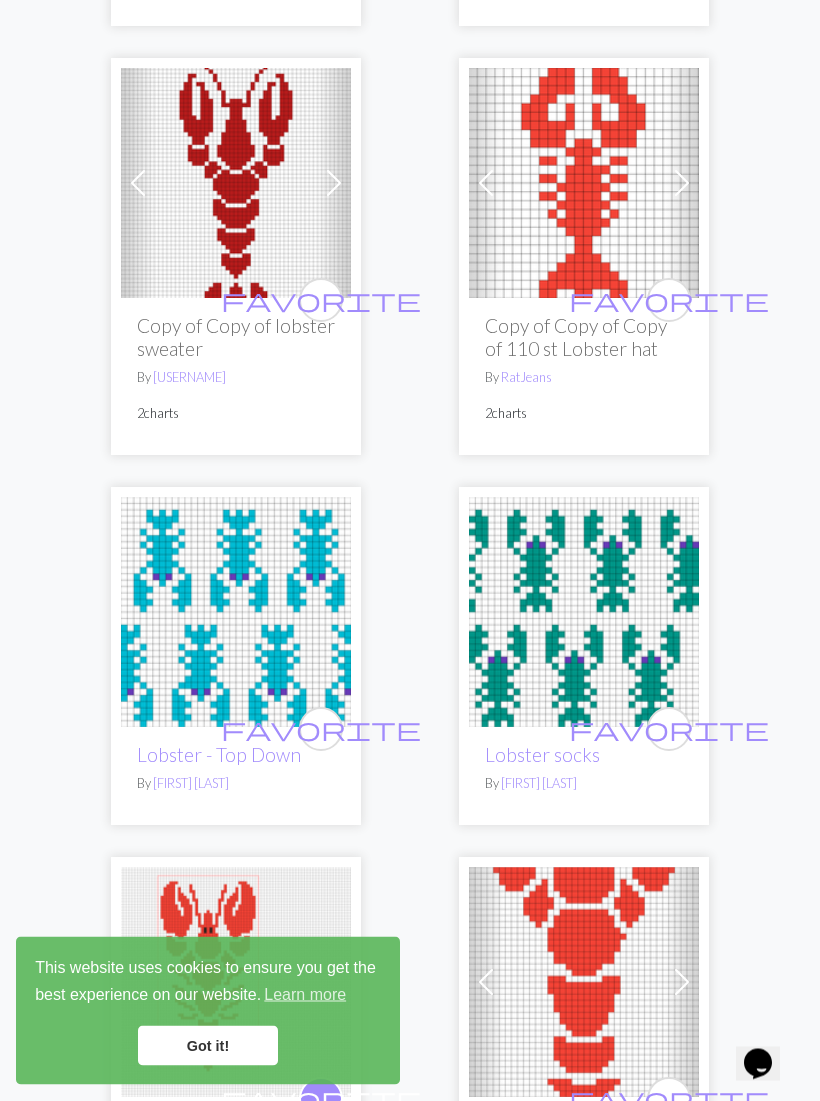 scroll, scrollTop: 1719, scrollLeft: 0, axis: vertical 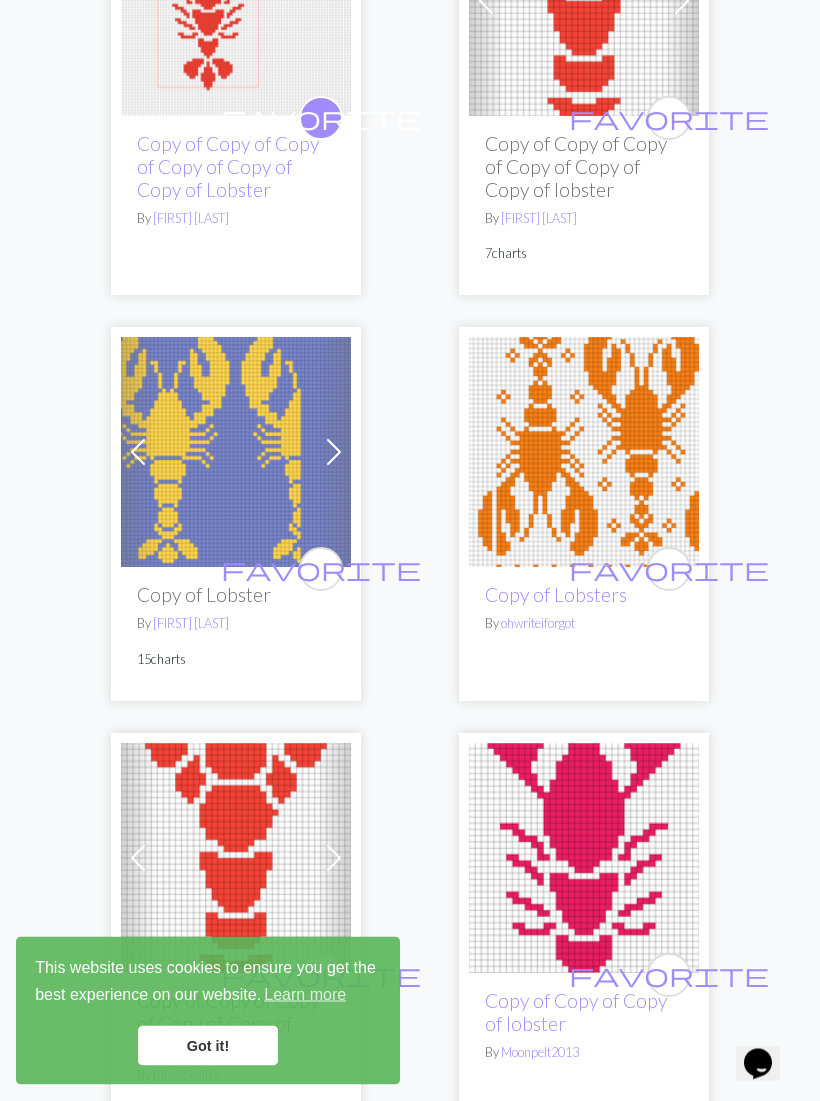 click on "Copy of Lobsters" at bounding box center (556, 595) 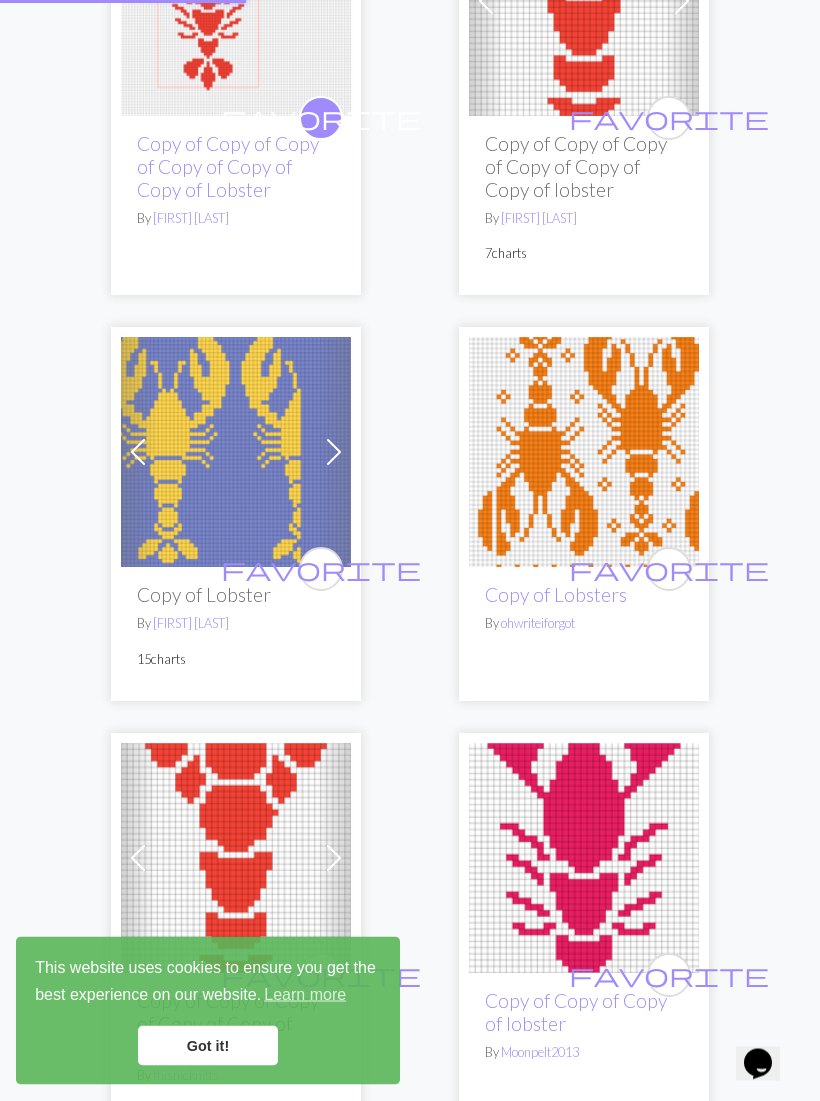scroll, scrollTop: 2700, scrollLeft: 0, axis: vertical 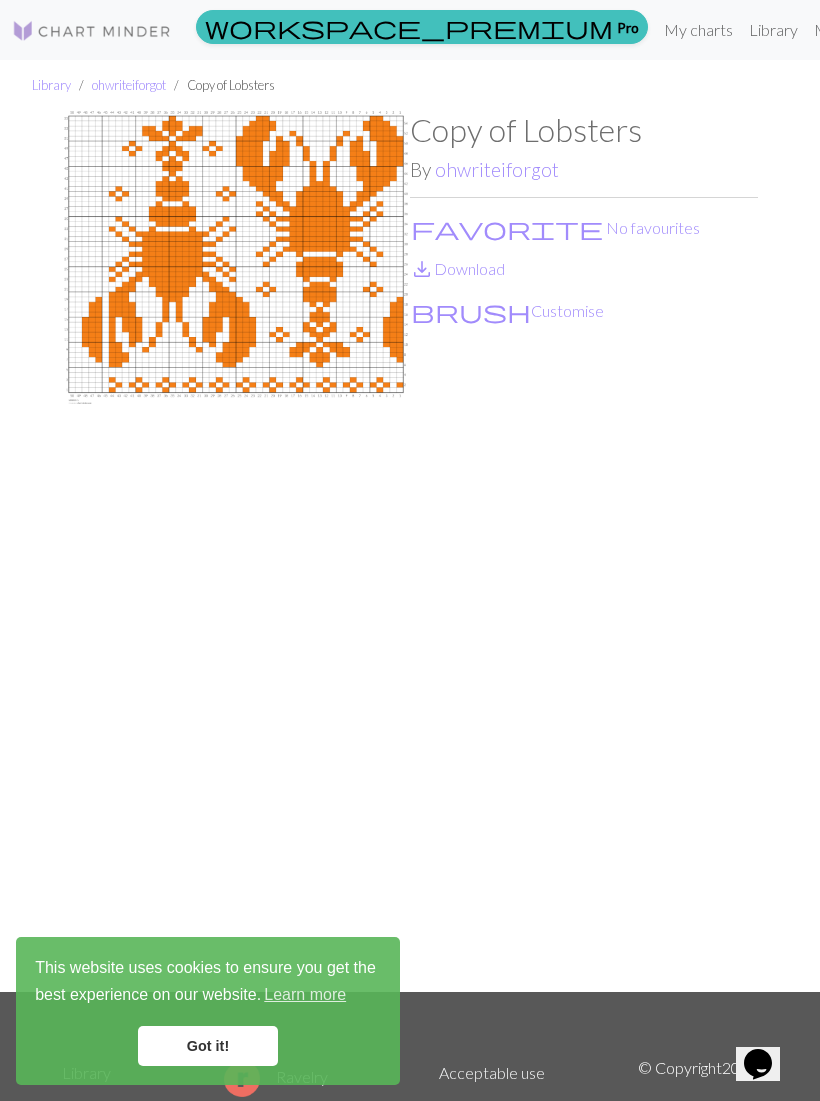 click on "save_alt  Download" at bounding box center (457, 268) 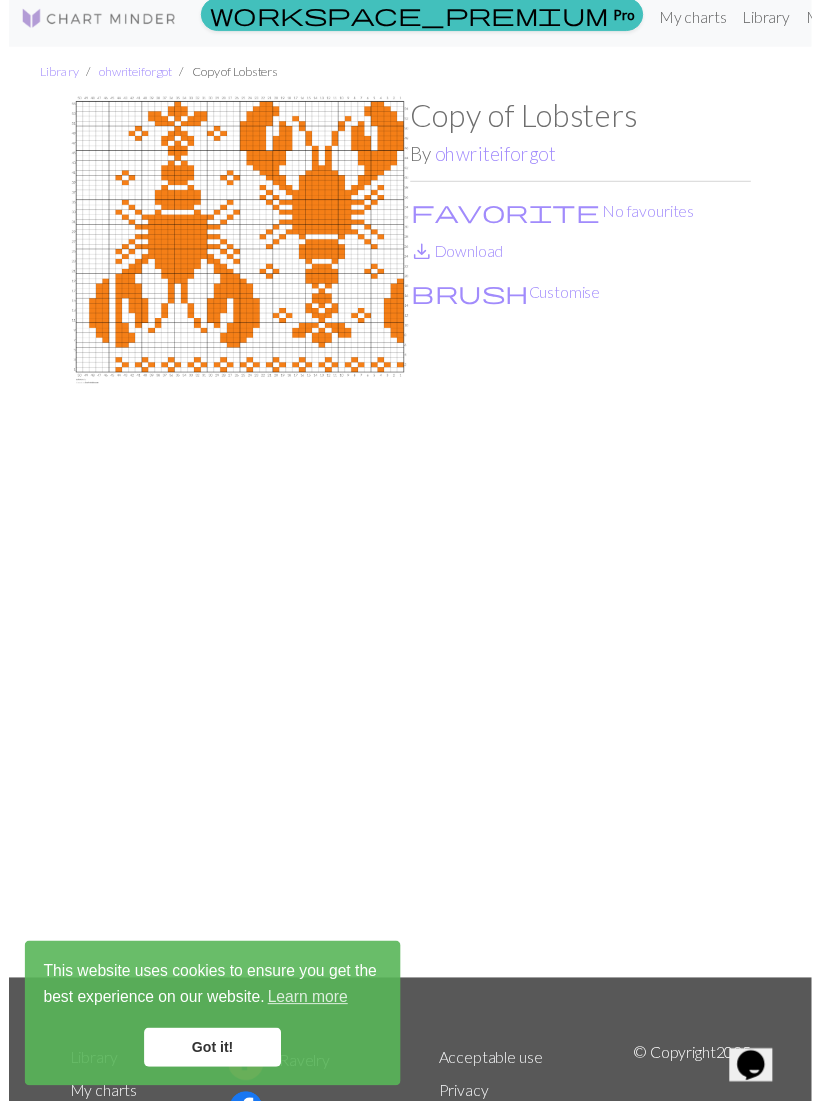 scroll, scrollTop: 36, scrollLeft: 0, axis: vertical 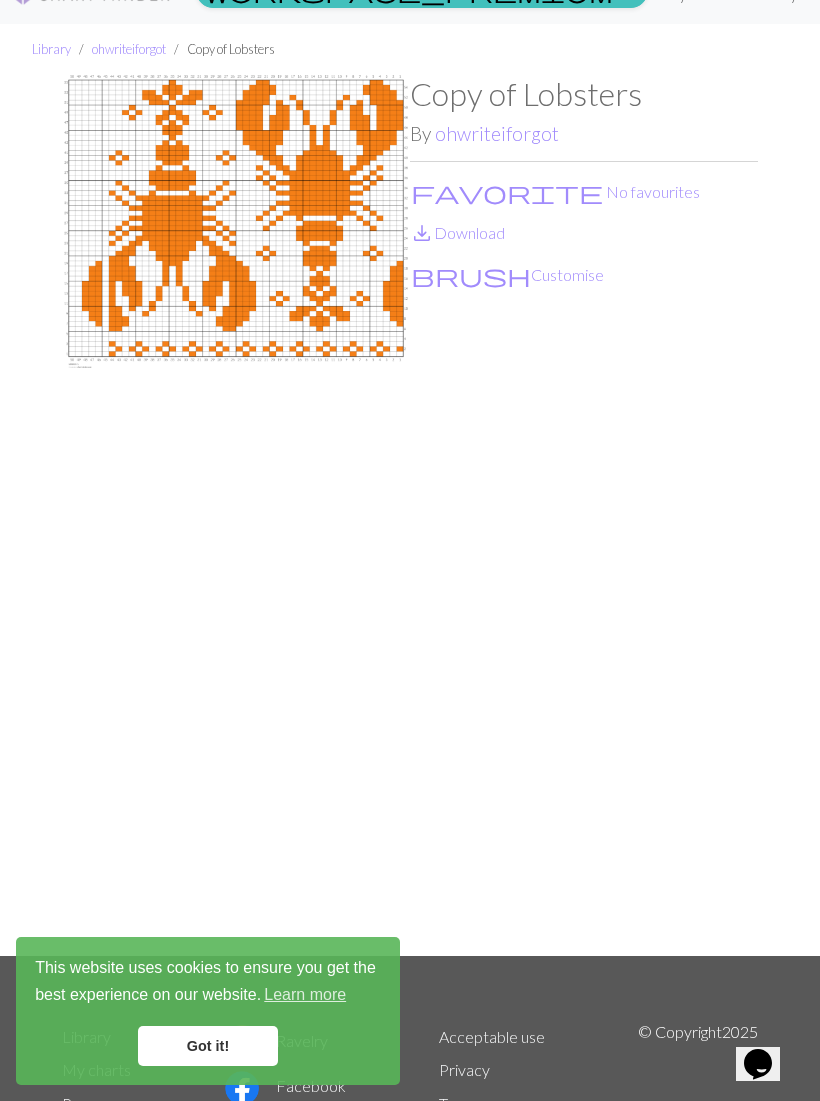 click on "brush Customise" at bounding box center (507, 275) 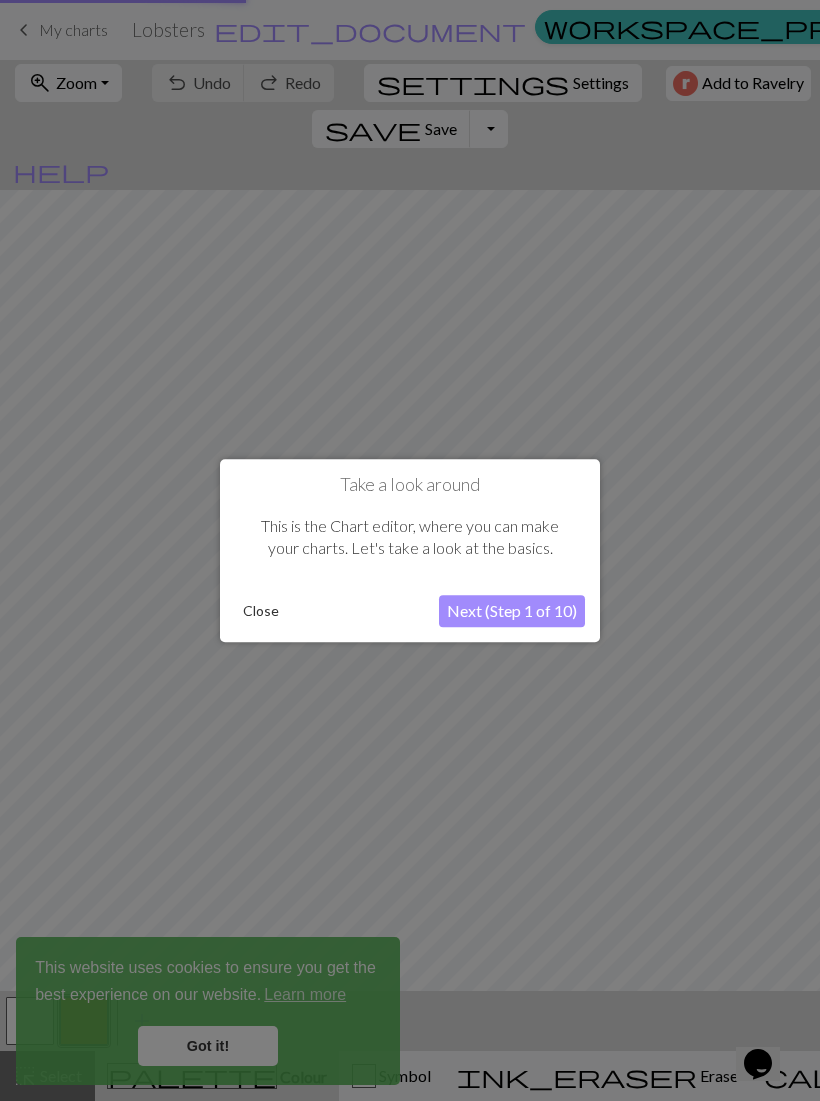scroll, scrollTop: 0, scrollLeft: 0, axis: both 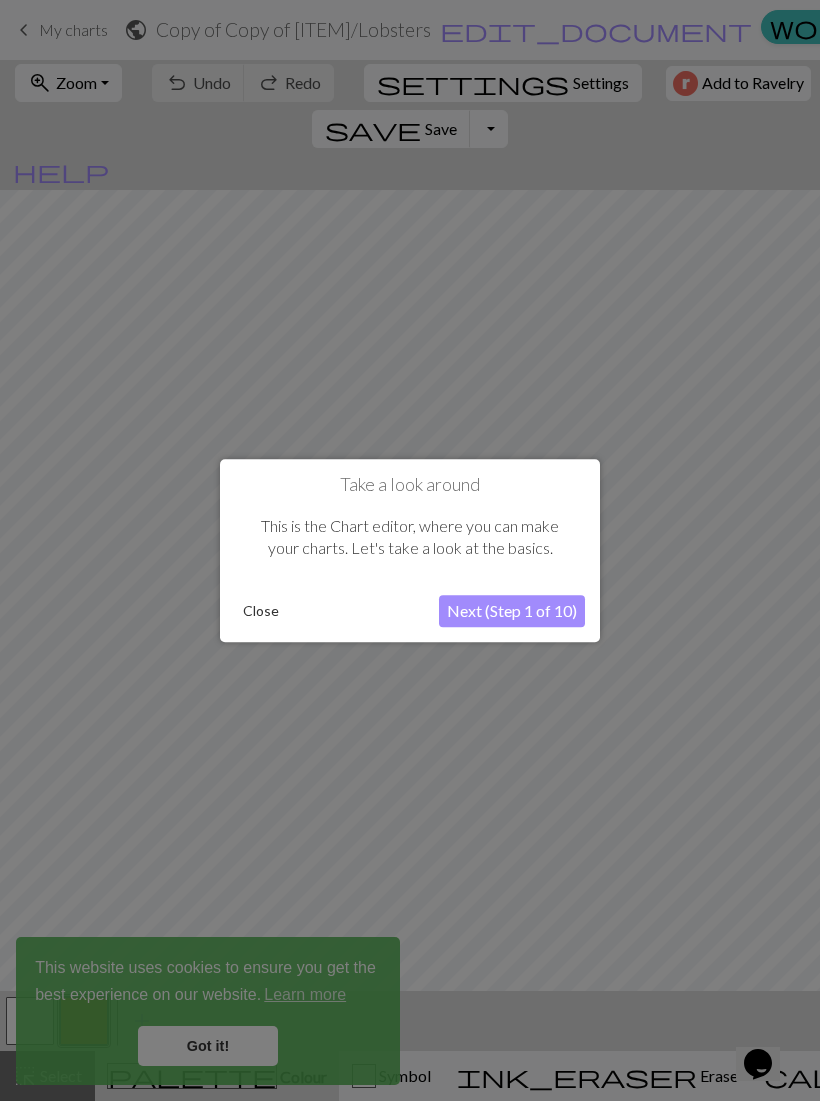 click on "Close" at bounding box center [261, 611] 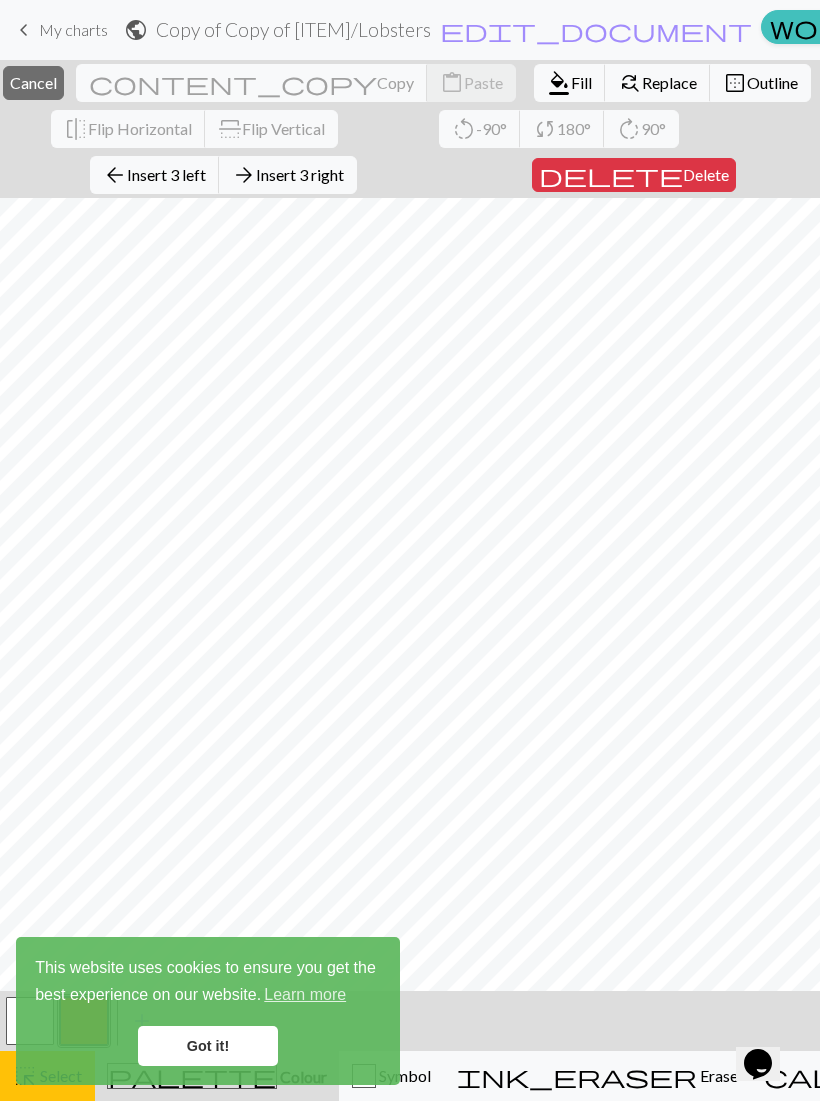 click on "Got it!" at bounding box center (208, 1046) 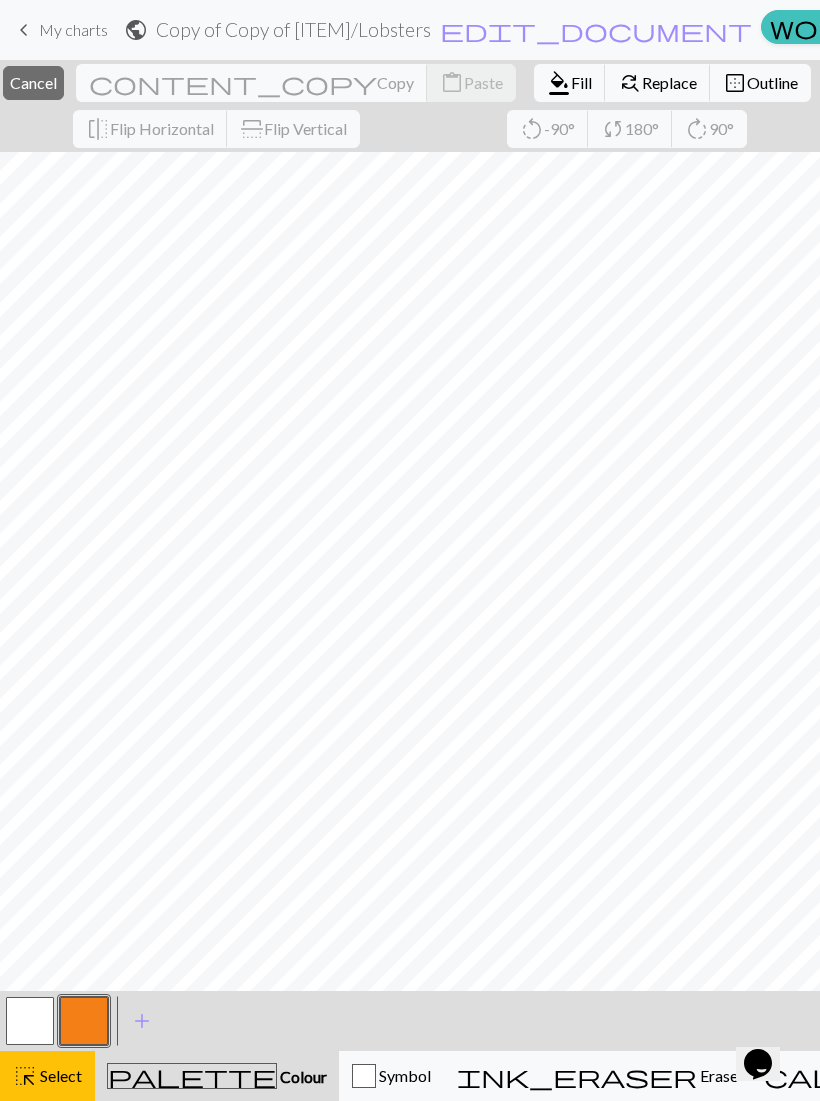 scroll, scrollTop: 9, scrollLeft: 0, axis: vertical 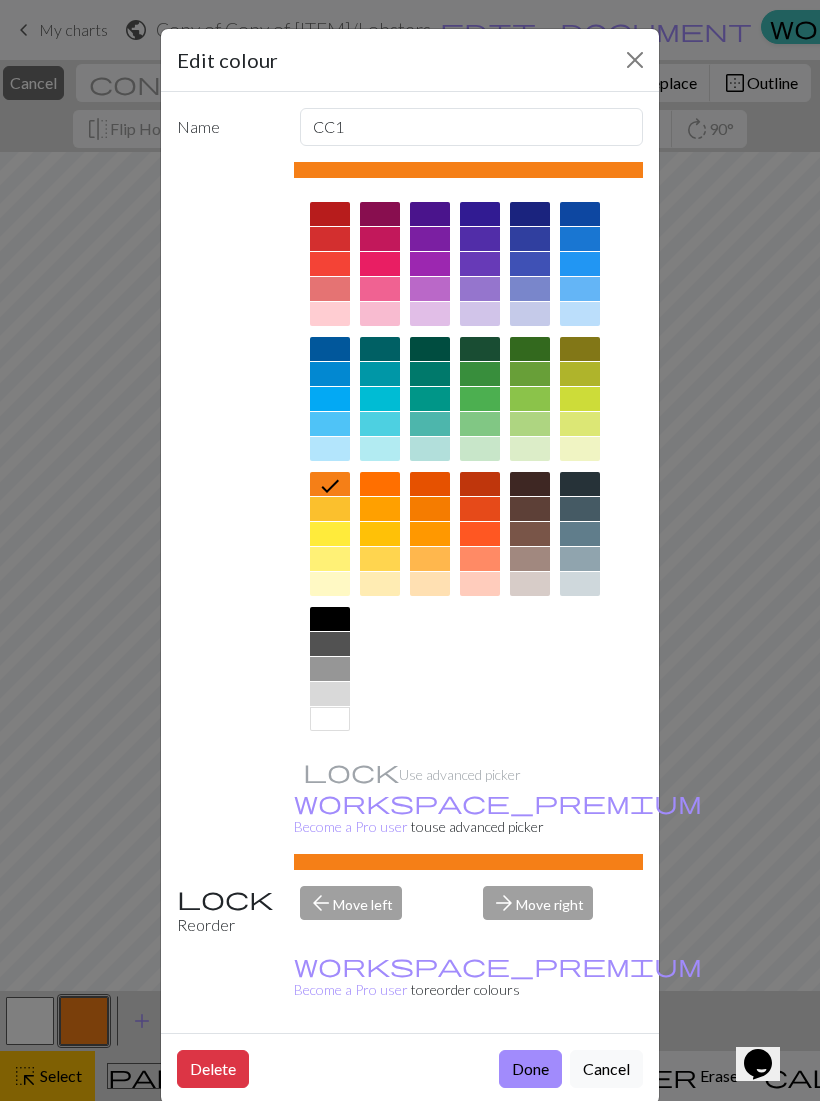 click at bounding box center (635, 60) 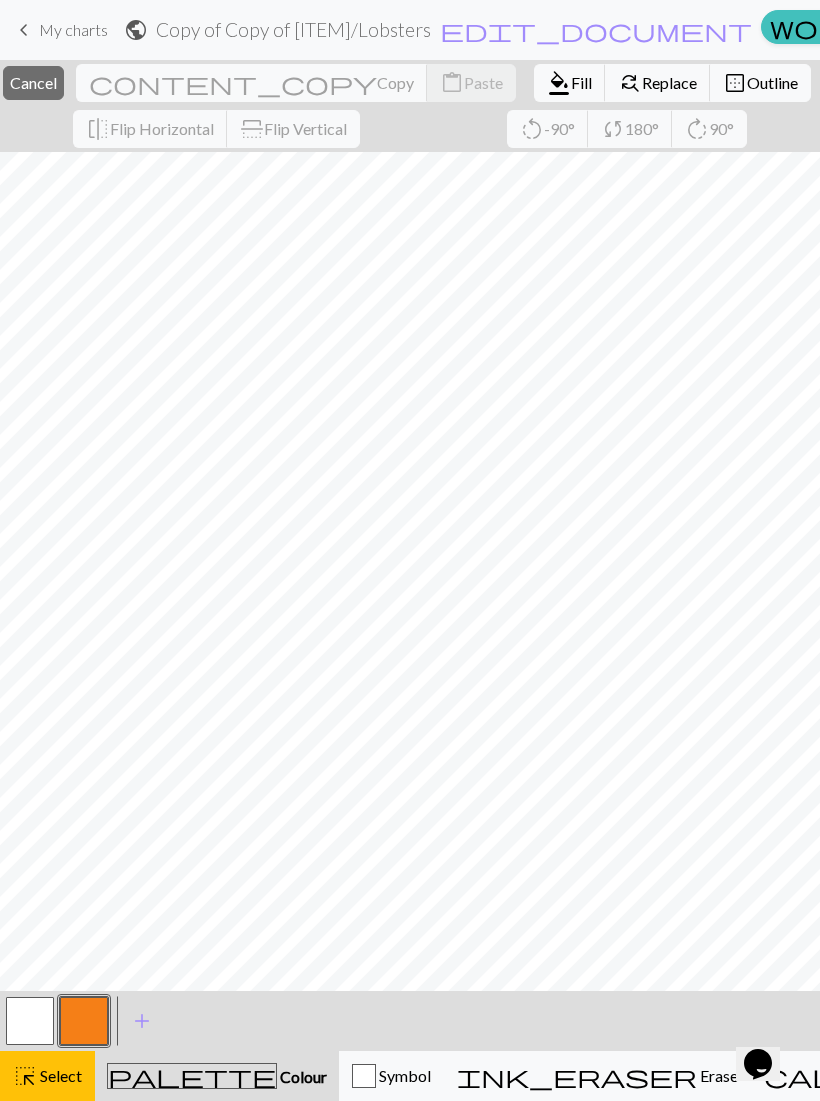 click on "Fill" at bounding box center [581, 82] 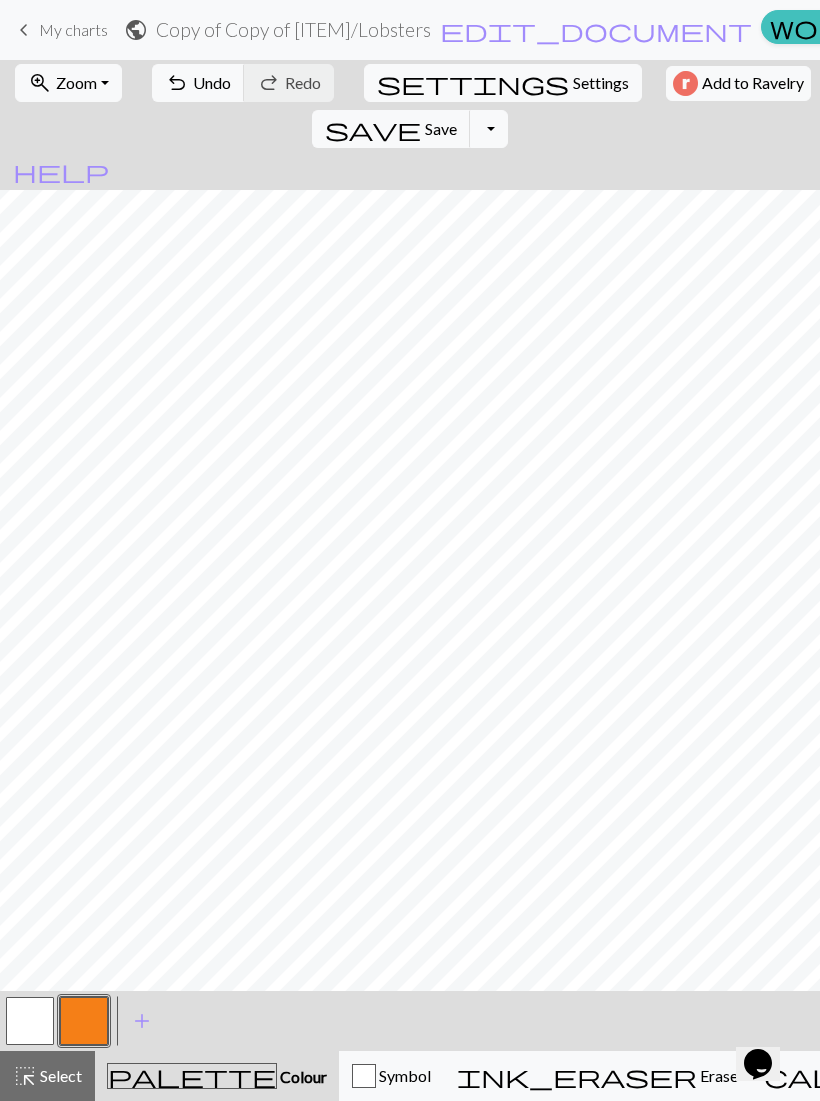 scroll, scrollTop: 0, scrollLeft: 0, axis: both 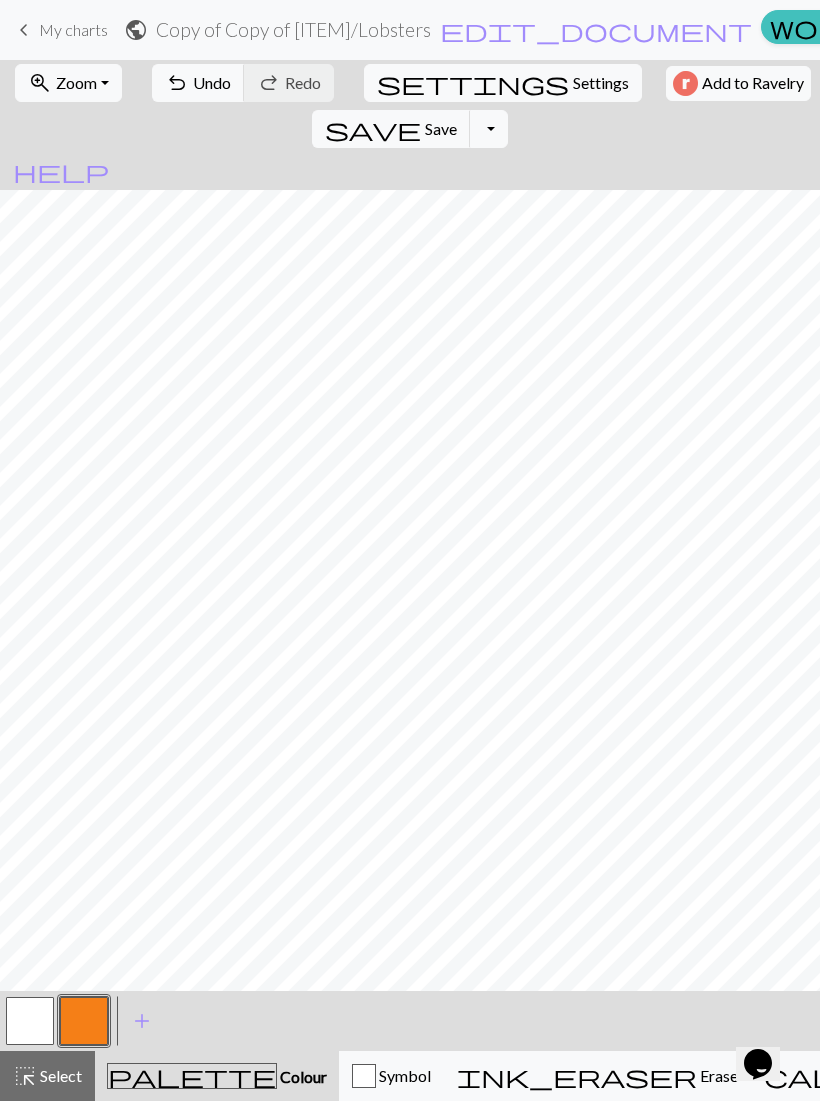 click at bounding box center [30, 1021] 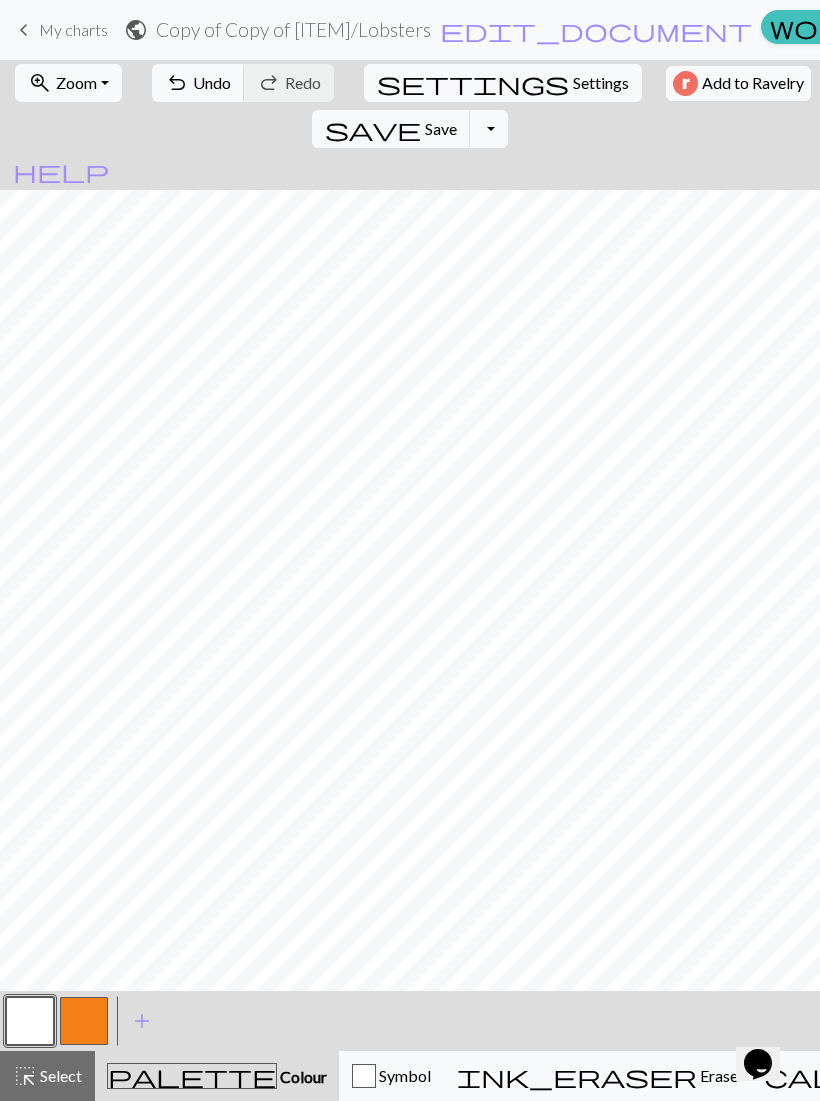 click on "Undo" at bounding box center [212, 82] 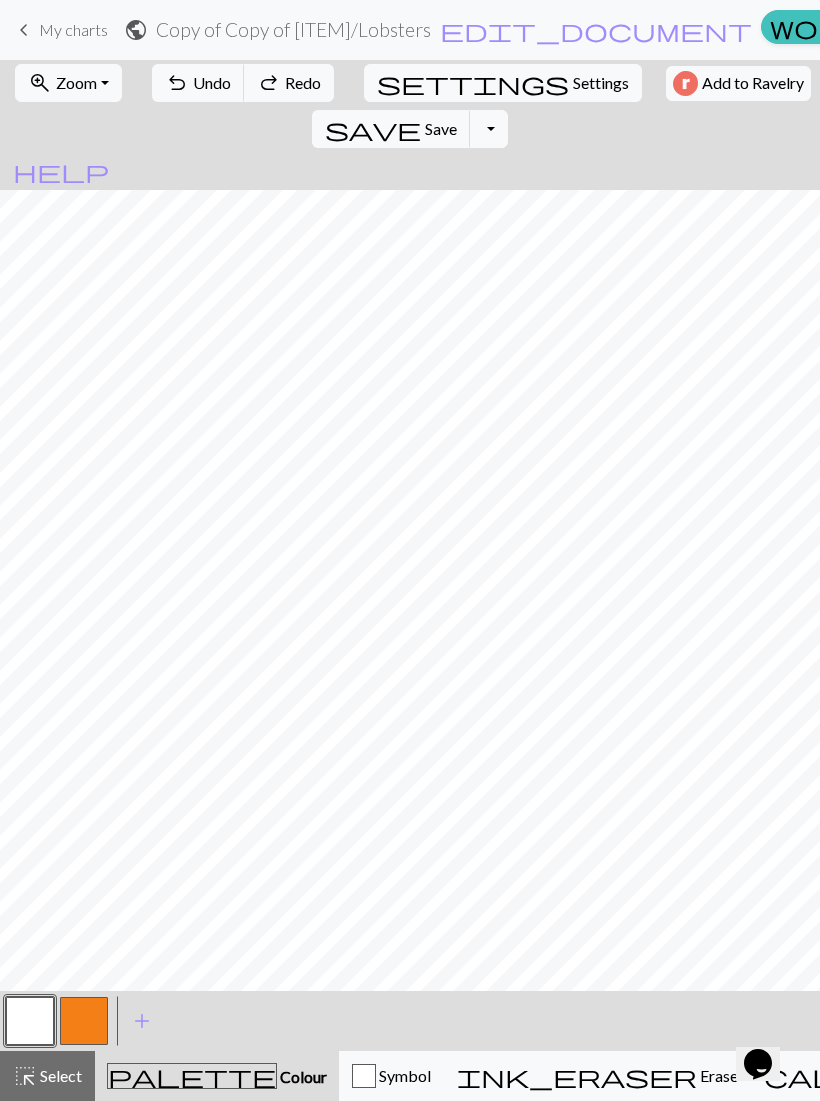 click on "Undo" at bounding box center [212, 82] 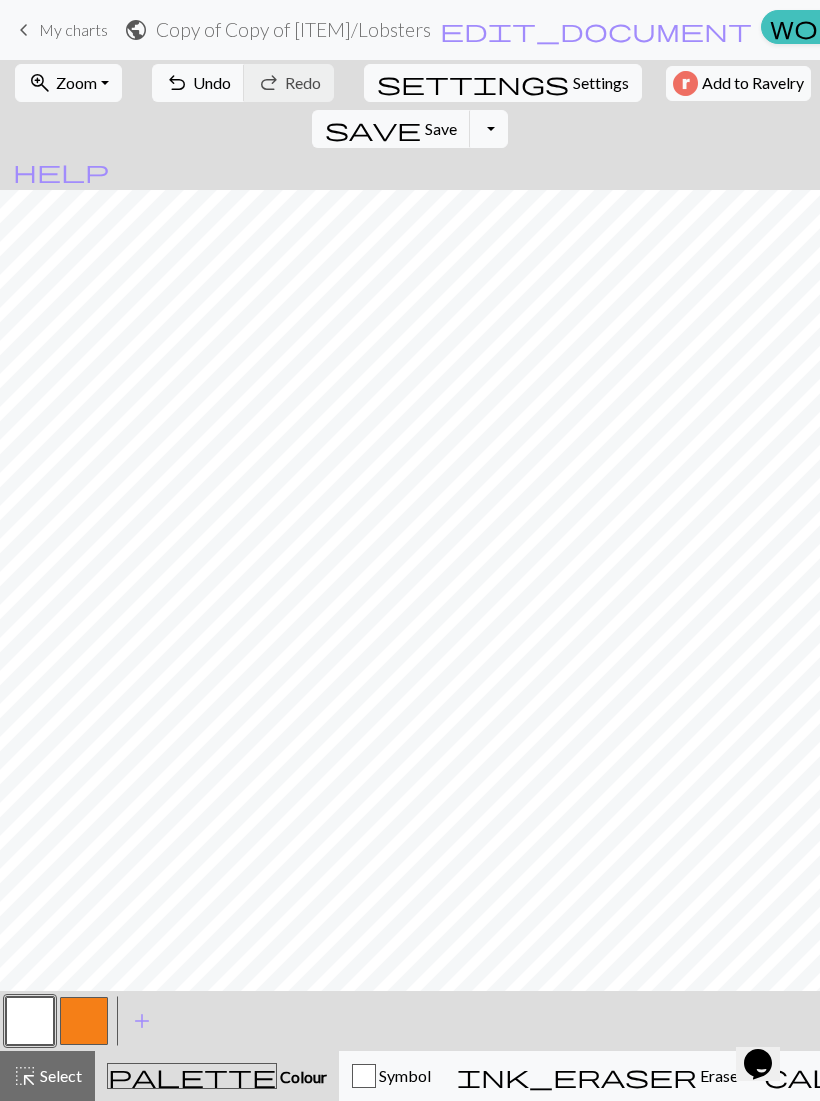 click on "Undo" at bounding box center [212, 82] 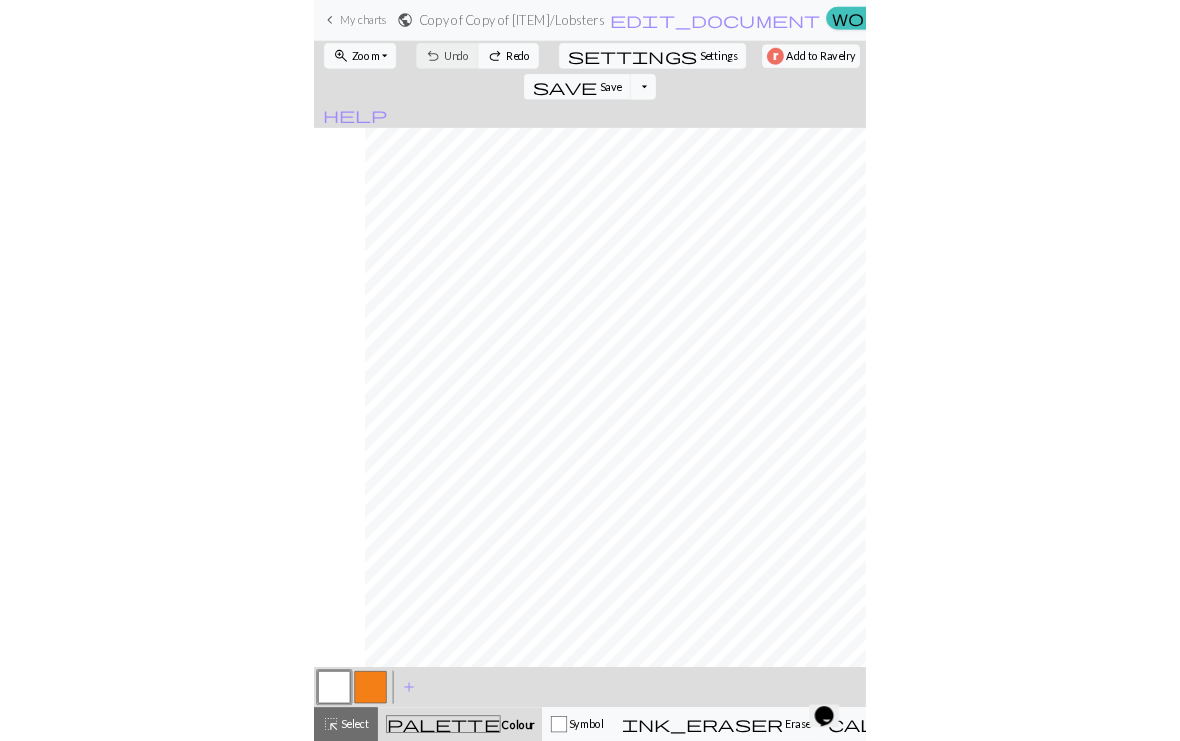 scroll, scrollTop: 0, scrollLeft: 76, axis: horizontal 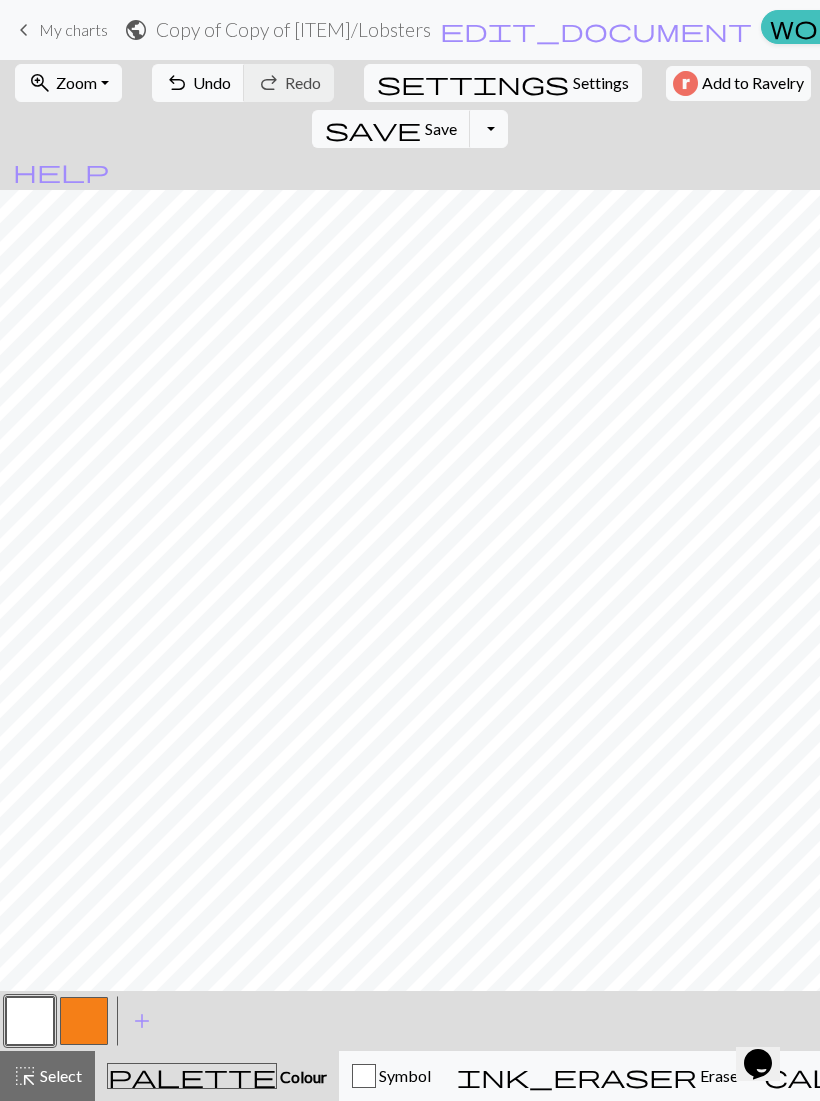 click on "undo" at bounding box center [177, 83] 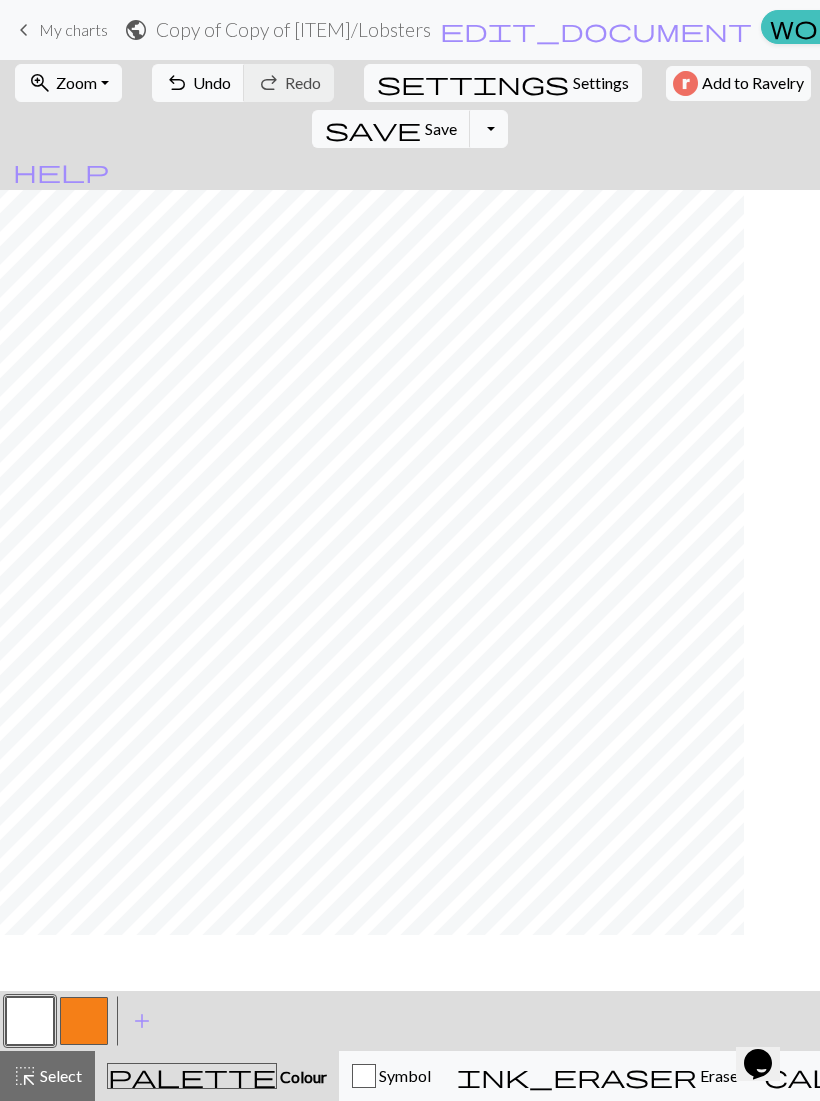 scroll, scrollTop: 0, scrollLeft: 0, axis: both 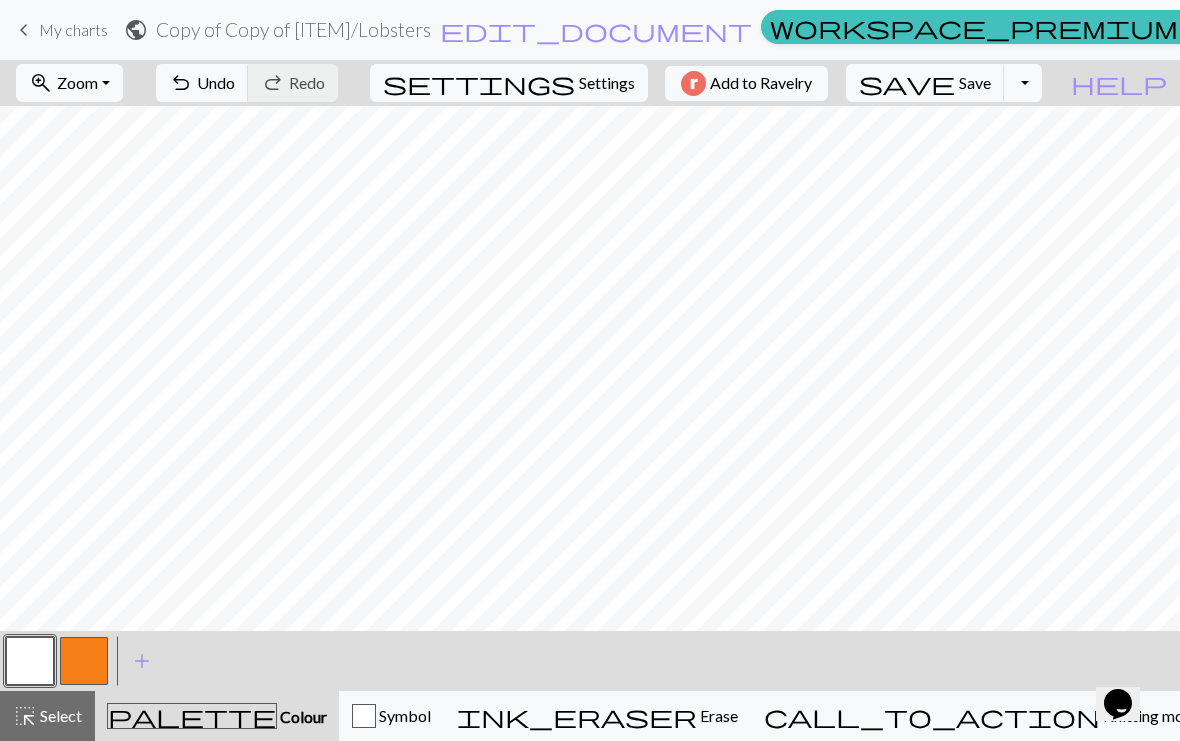 click on "zoom_in Zoom Zoom" at bounding box center (69, 83) 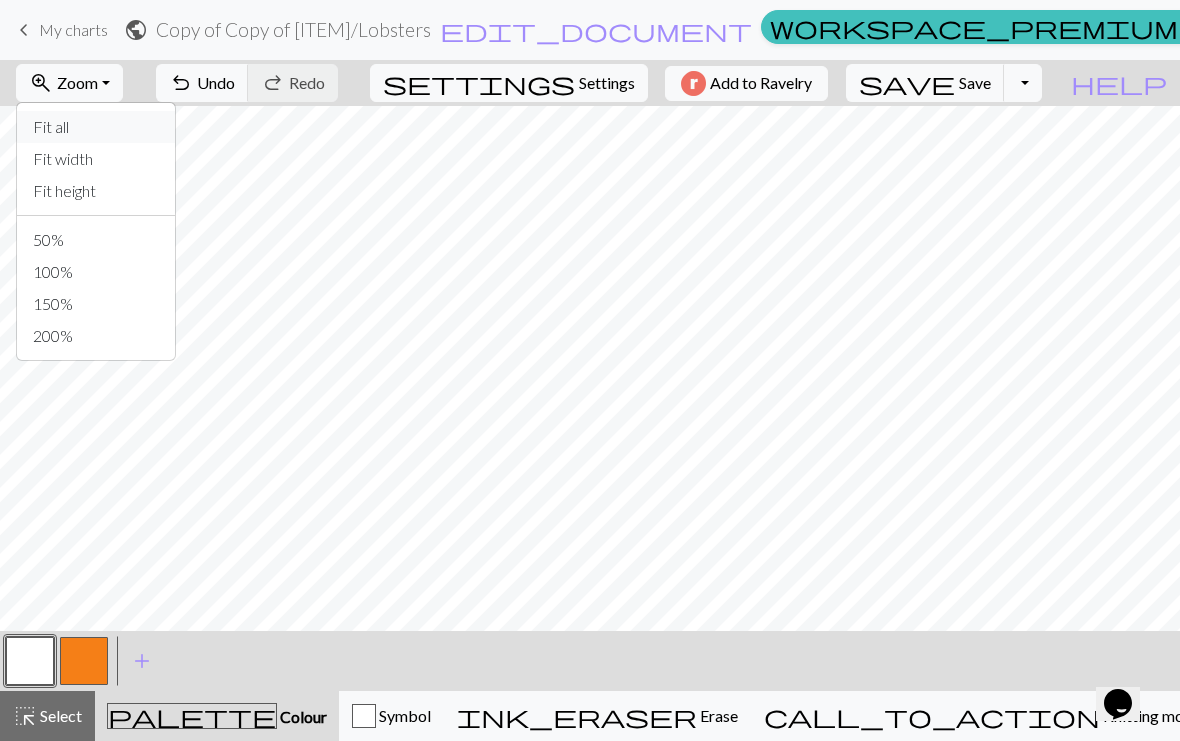 click on "Fit all" at bounding box center (96, 127) 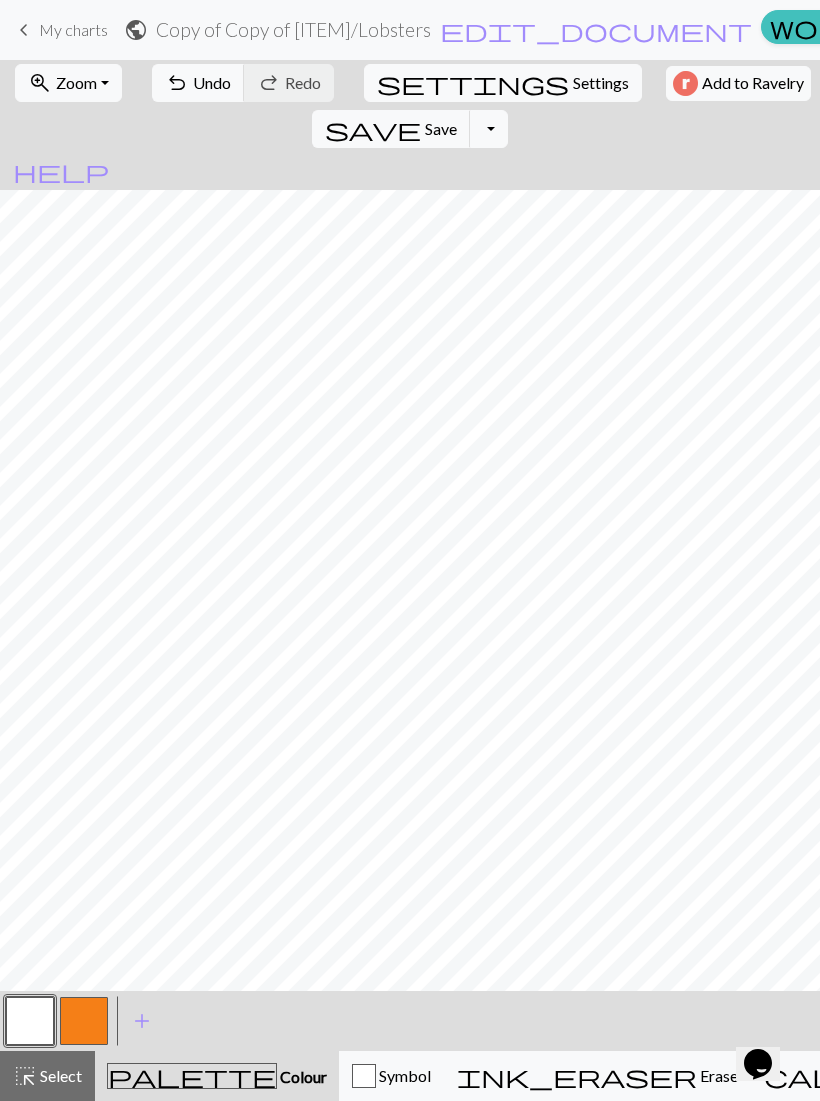 click on "highlight_alt   Select   Select" at bounding box center (47, 1076) 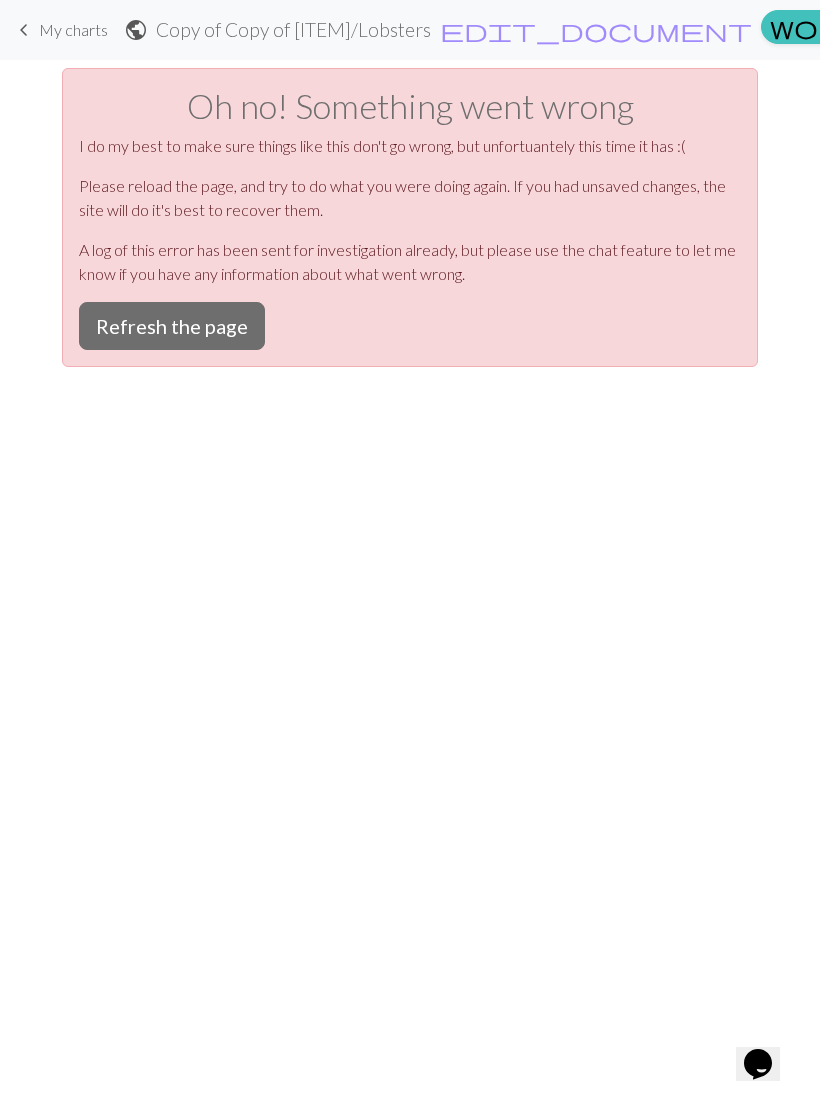 click on "Refresh the page" at bounding box center [172, 326] 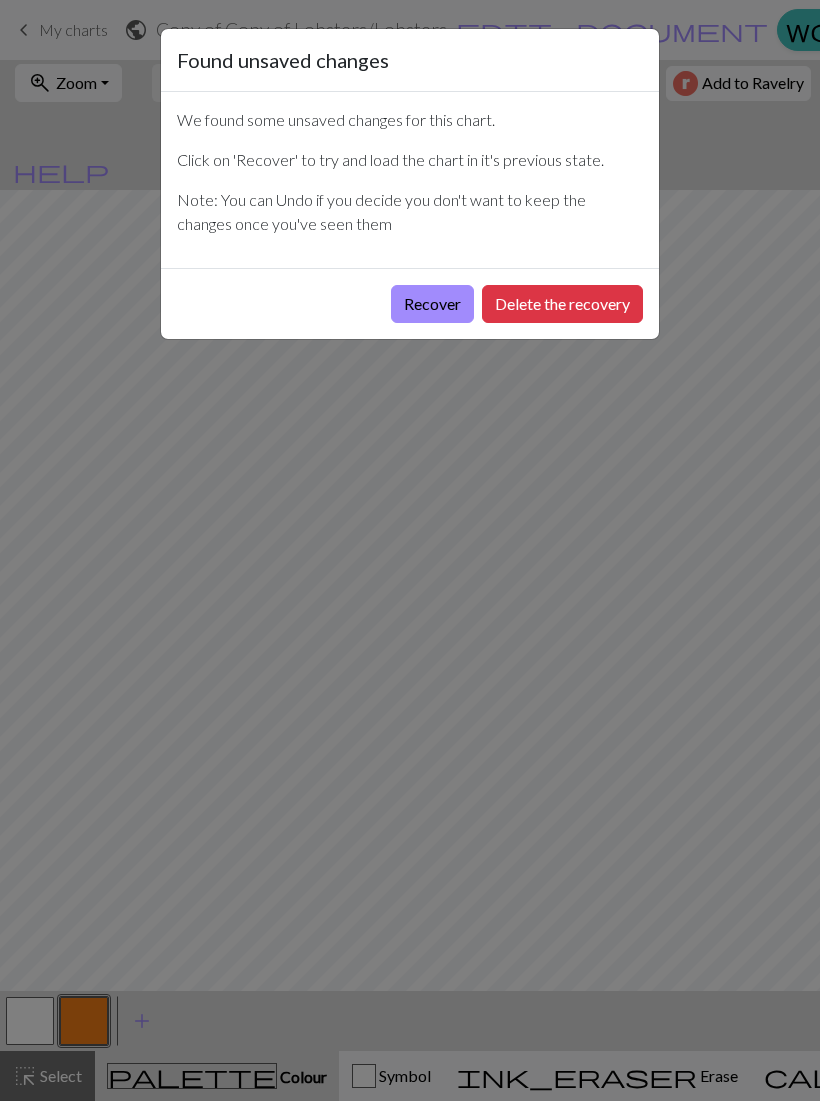 scroll, scrollTop: 0, scrollLeft: 0, axis: both 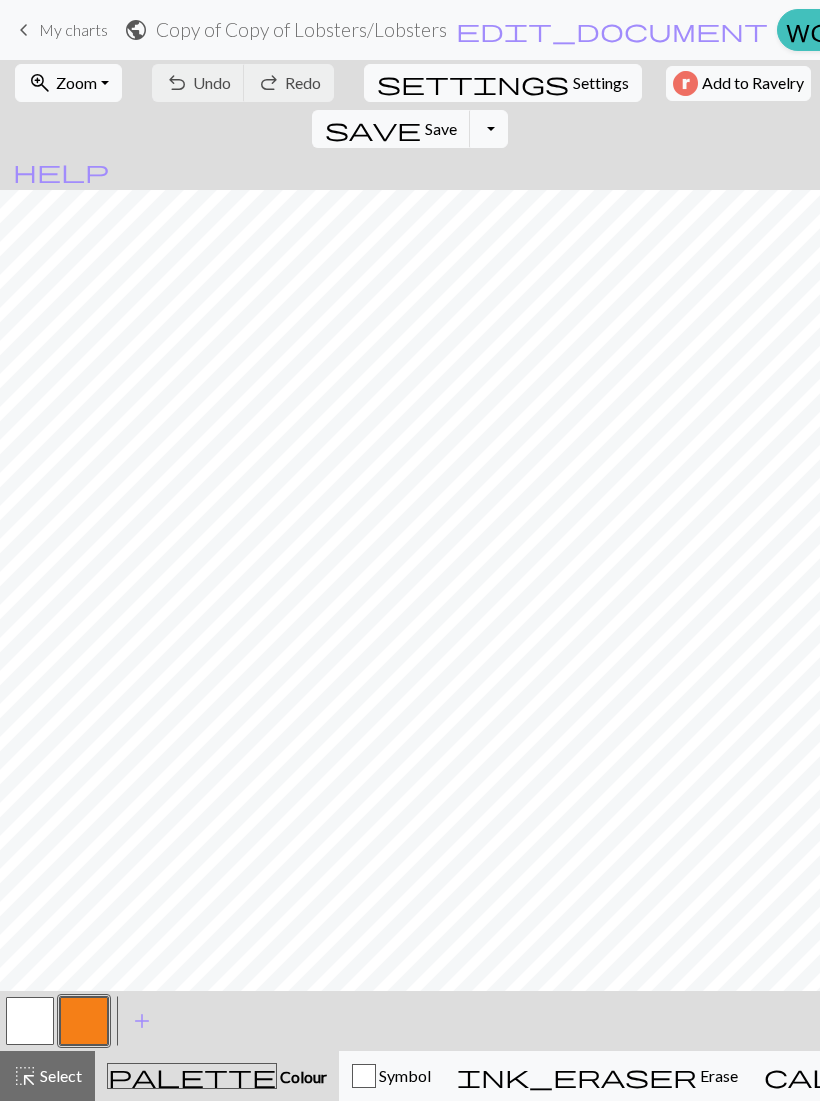 click on "Select" at bounding box center [59, 1075] 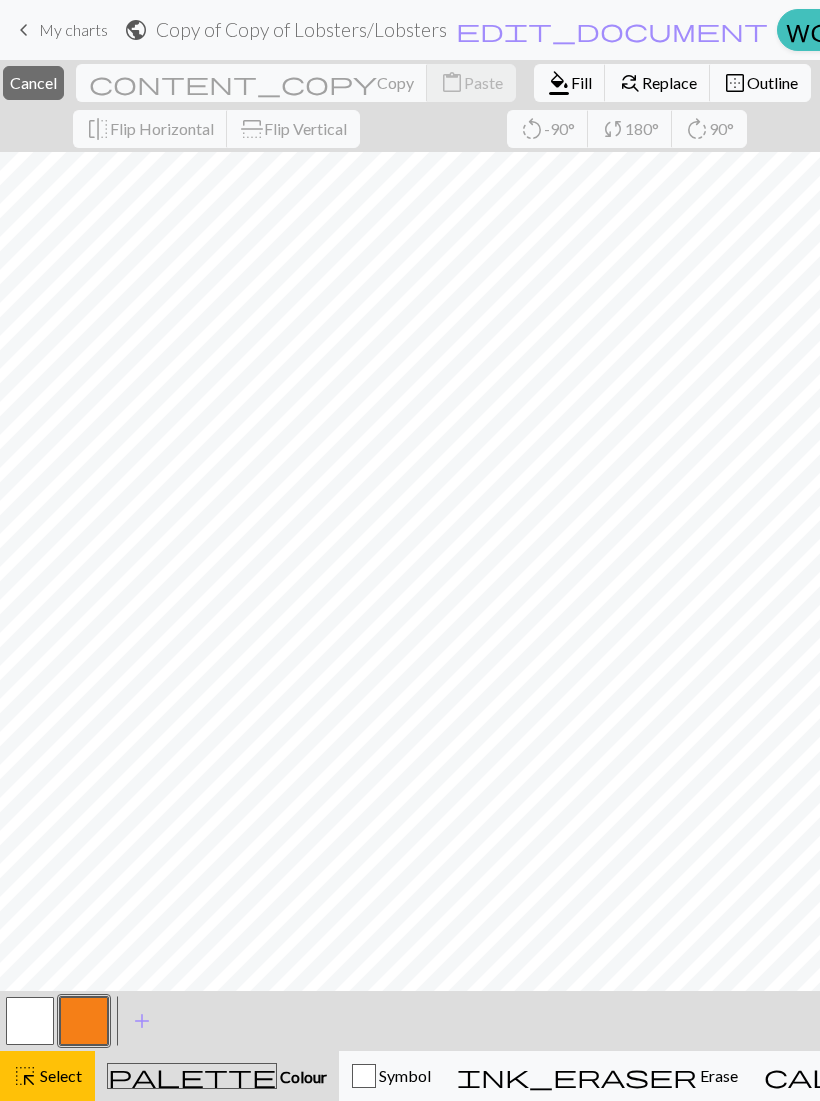 click on "Cancel" at bounding box center (33, 82) 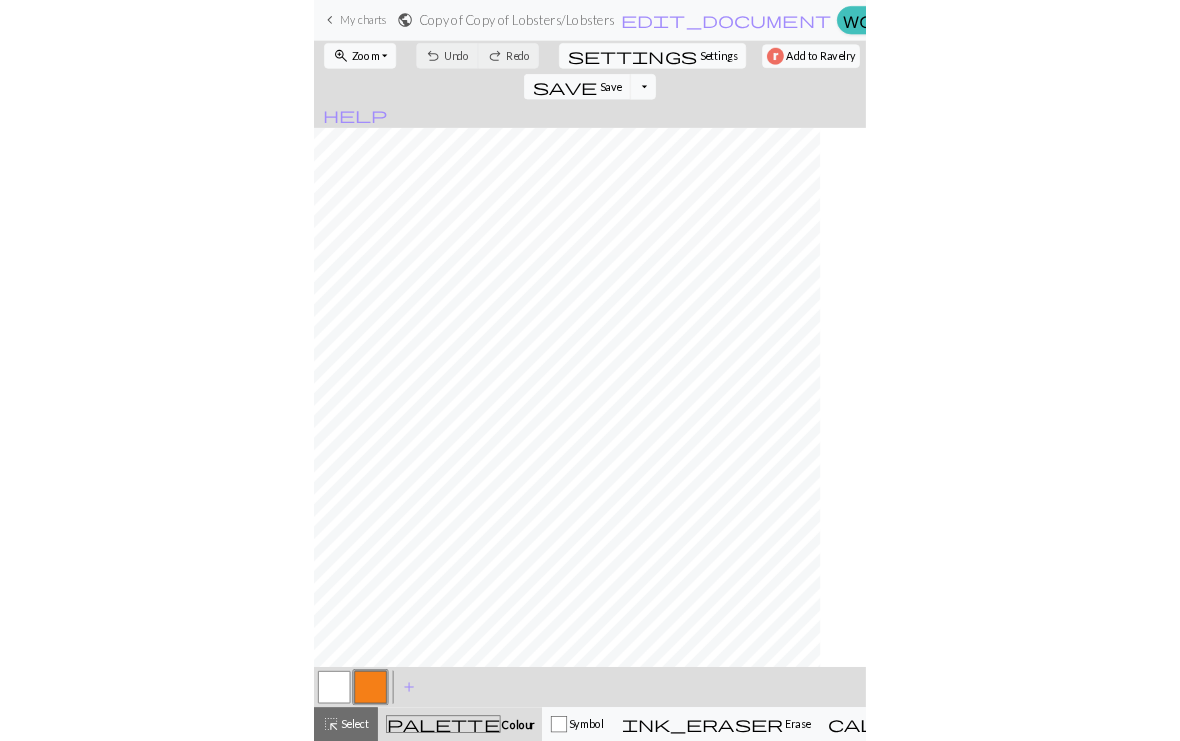 scroll, scrollTop: 0, scrollLeft: 0, axis: both 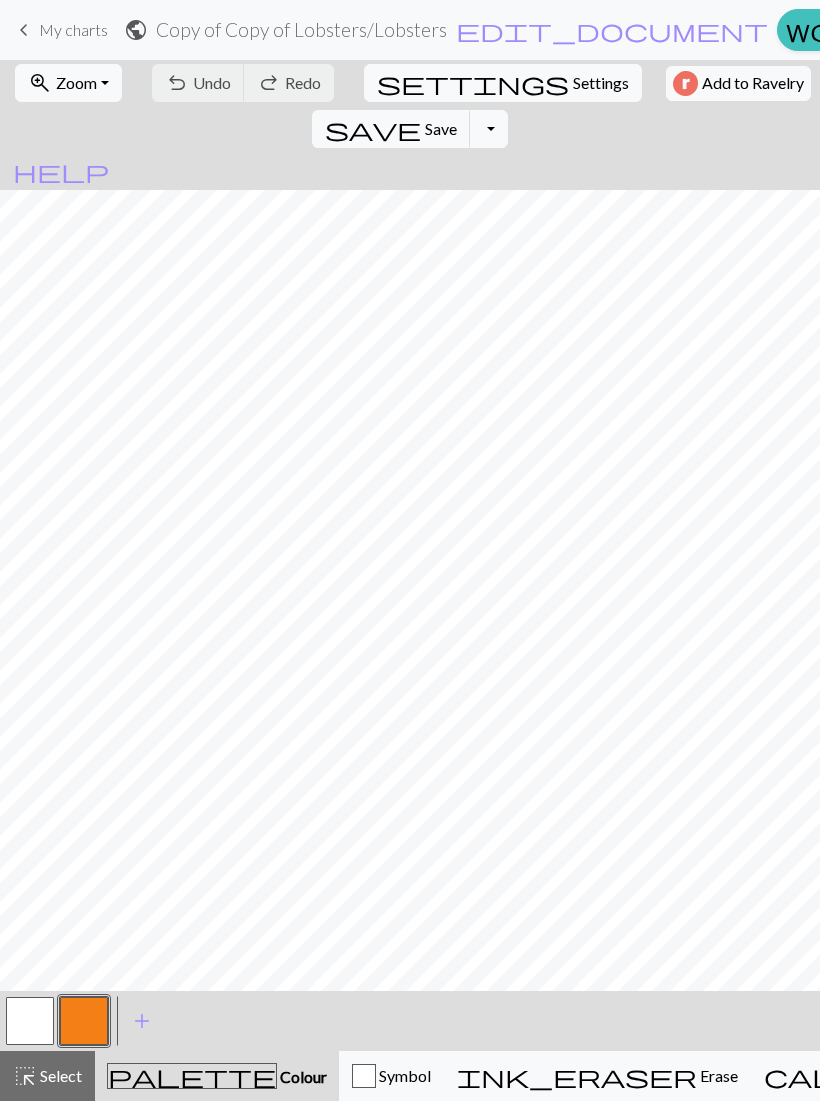click on "highlight_alt" at bounding box center (25, 1076) 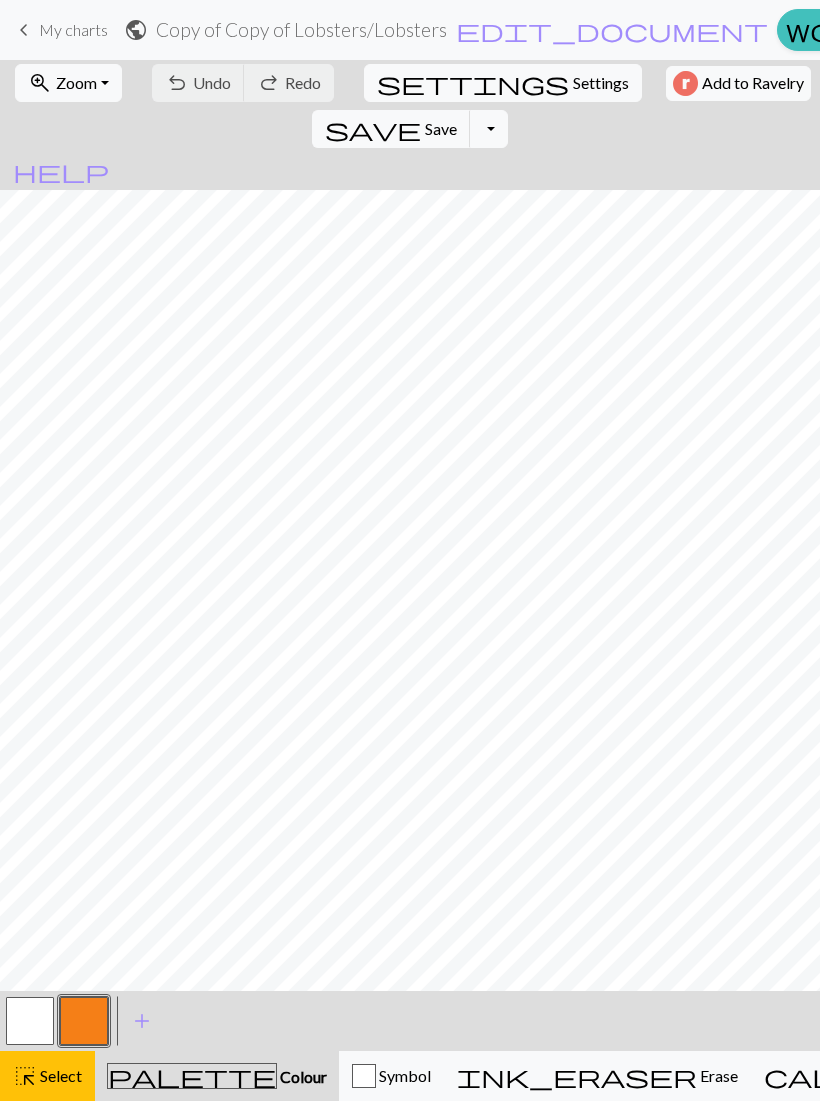 click on "Select" at bounding box center (59, 1075) 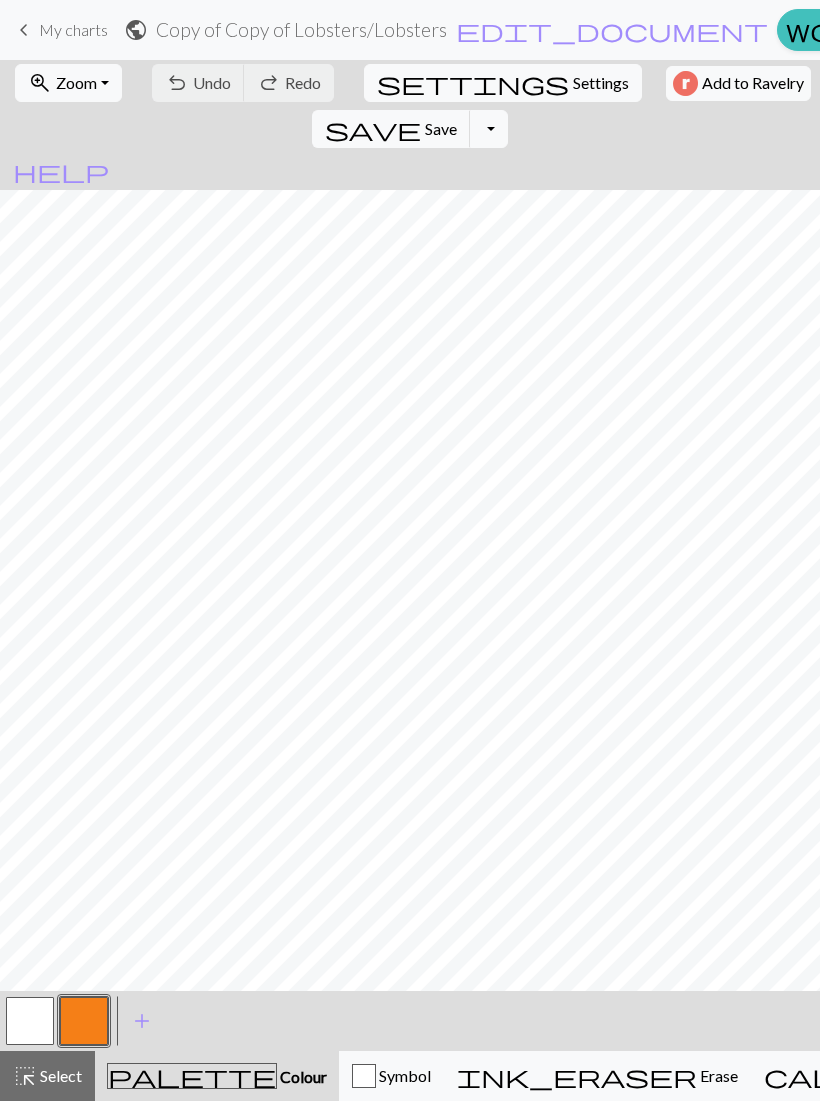 click at bounding box center [84, 1021] 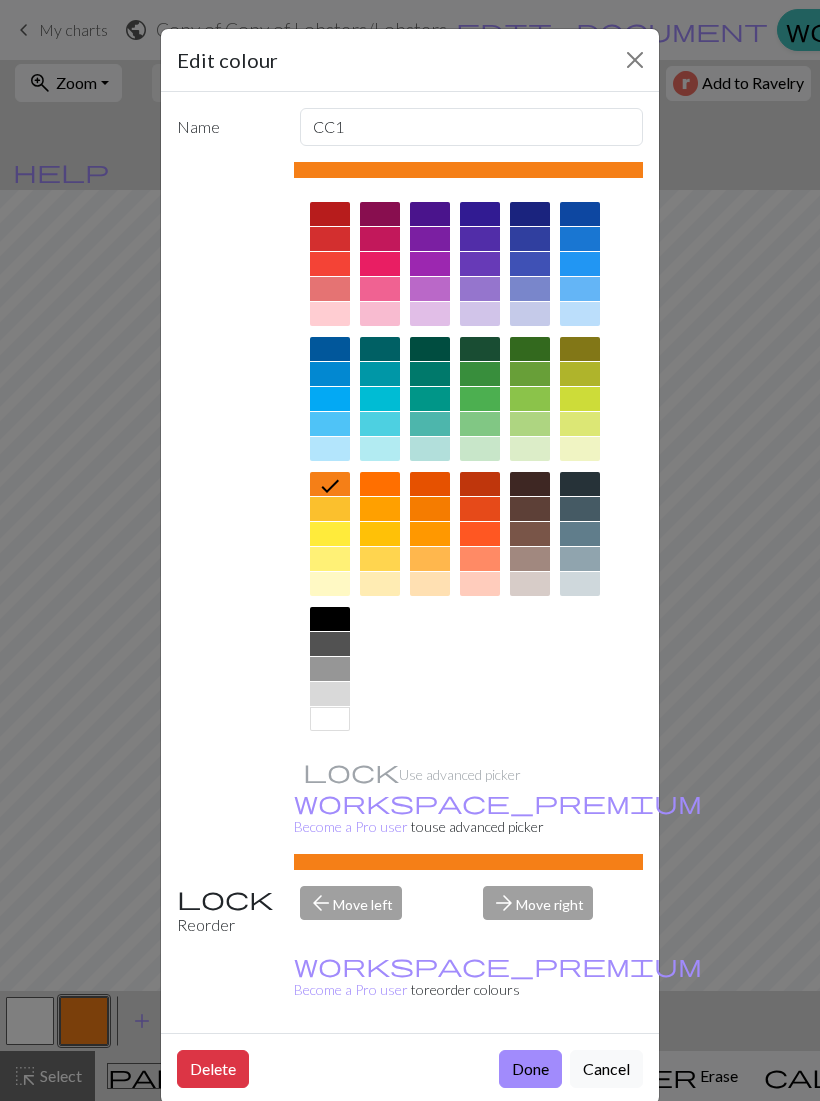 click at bounding box center [635, 60] 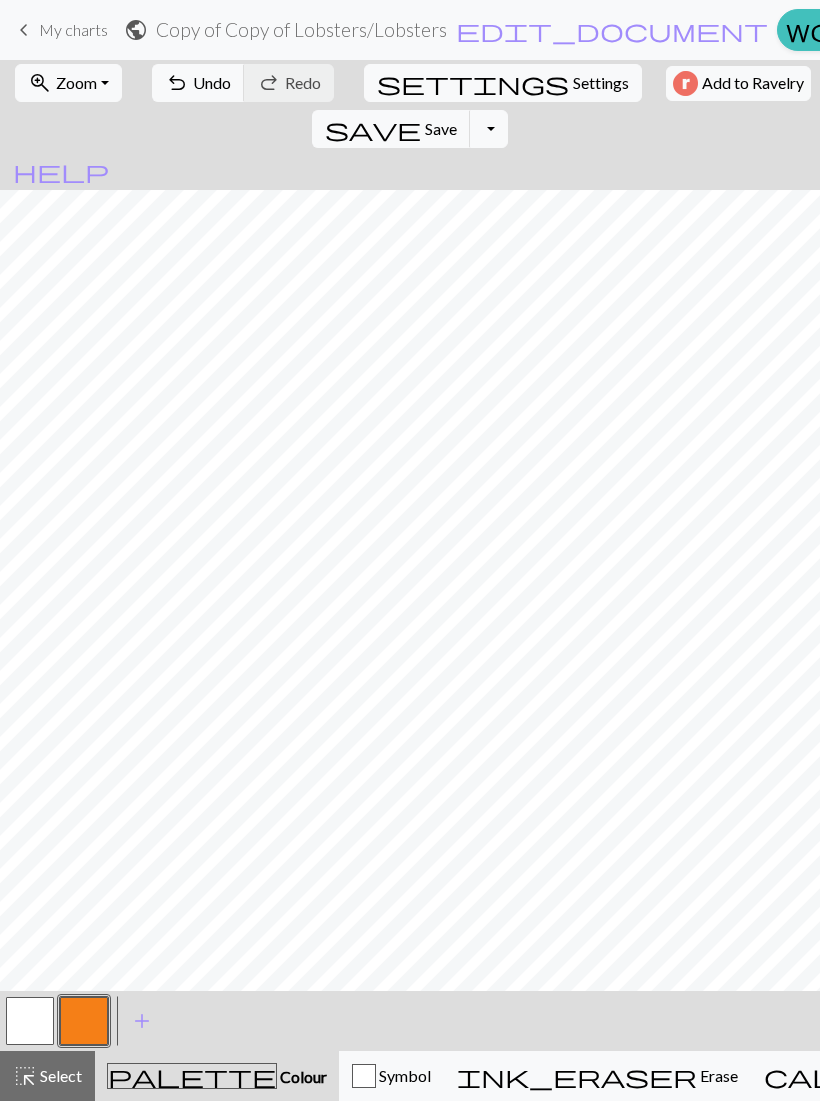 click at bounding box center [30, 1021] 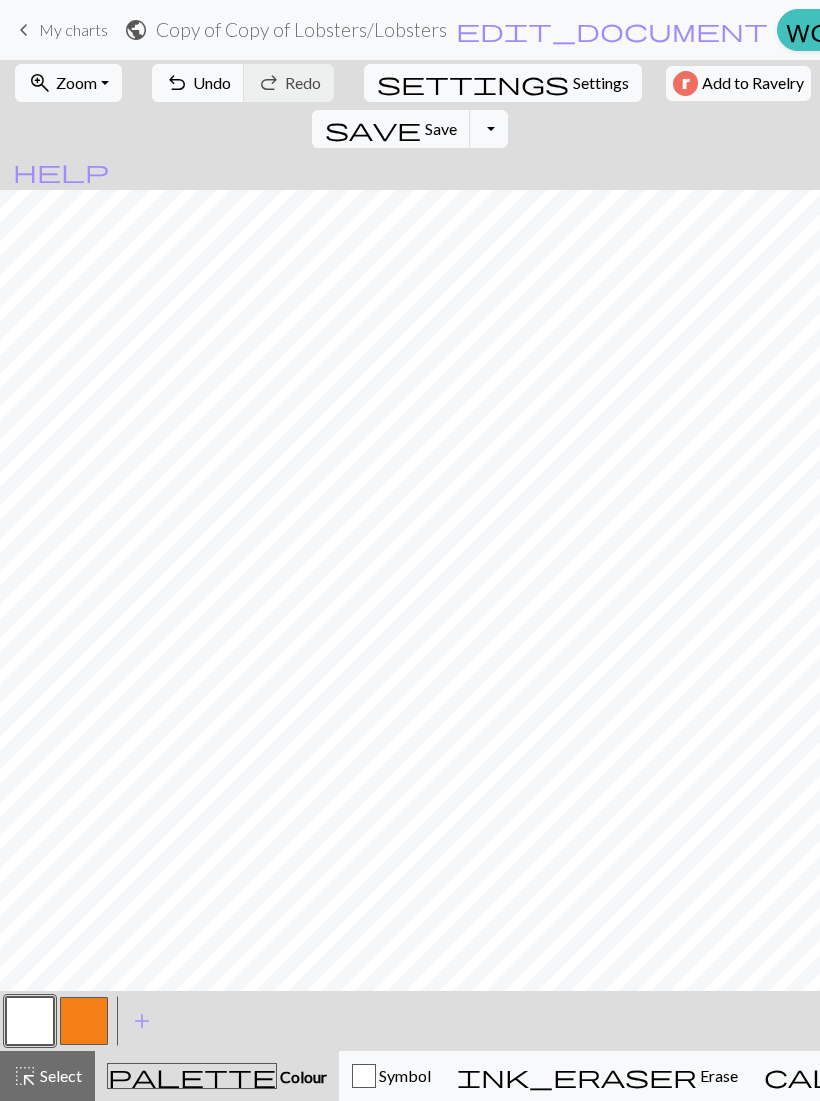 click at bounding box center (84, 1021) 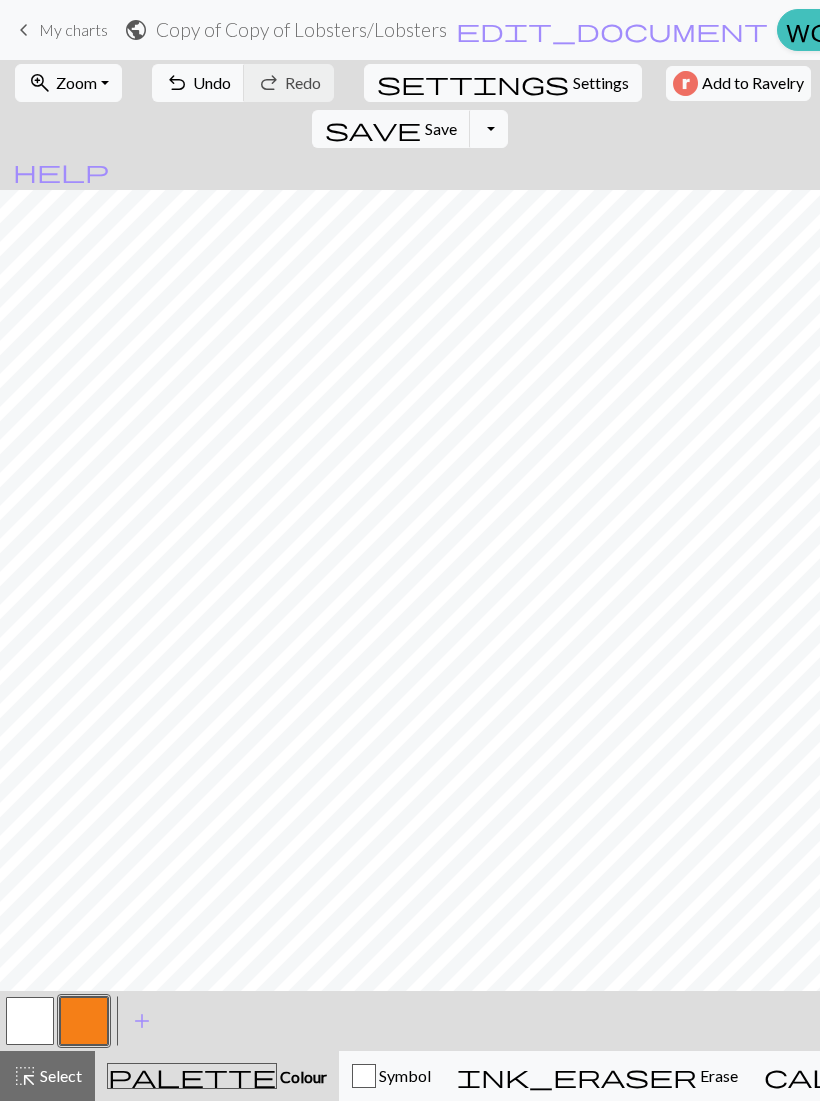 click on "Zoom" at bounding box center [76, 82] 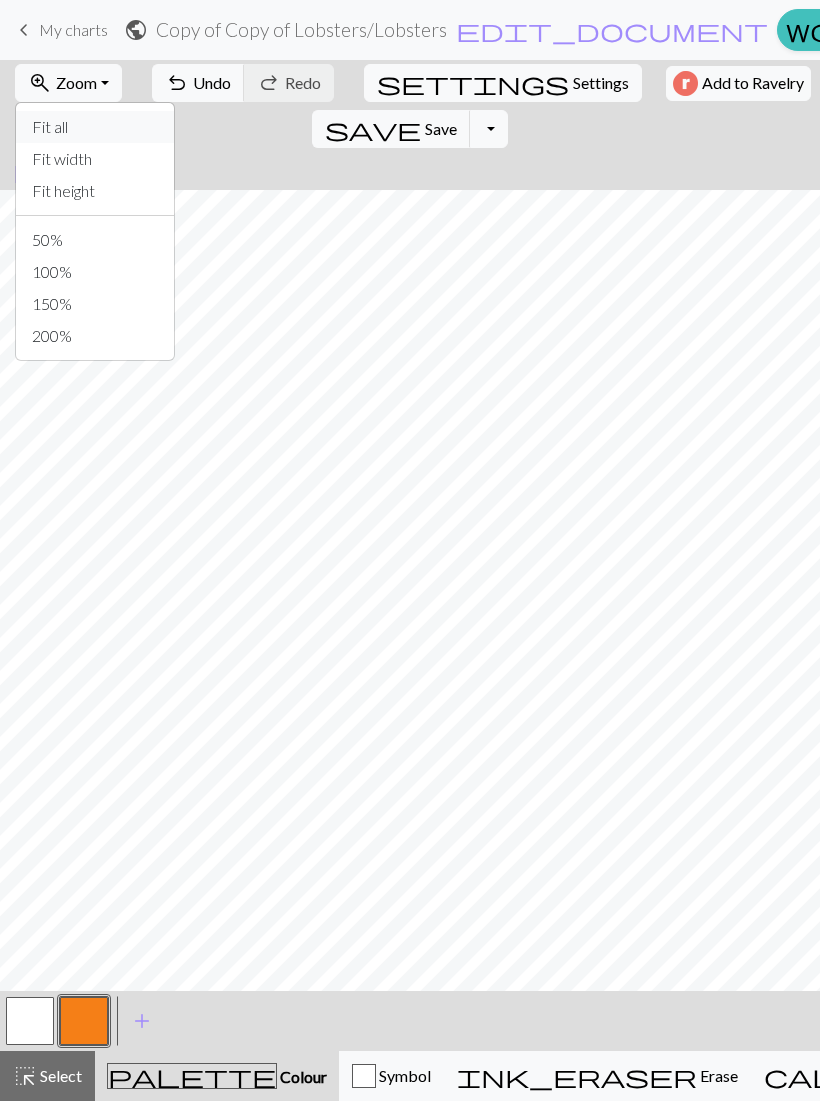 click on "Fit all" at bounding box center (95, 127) 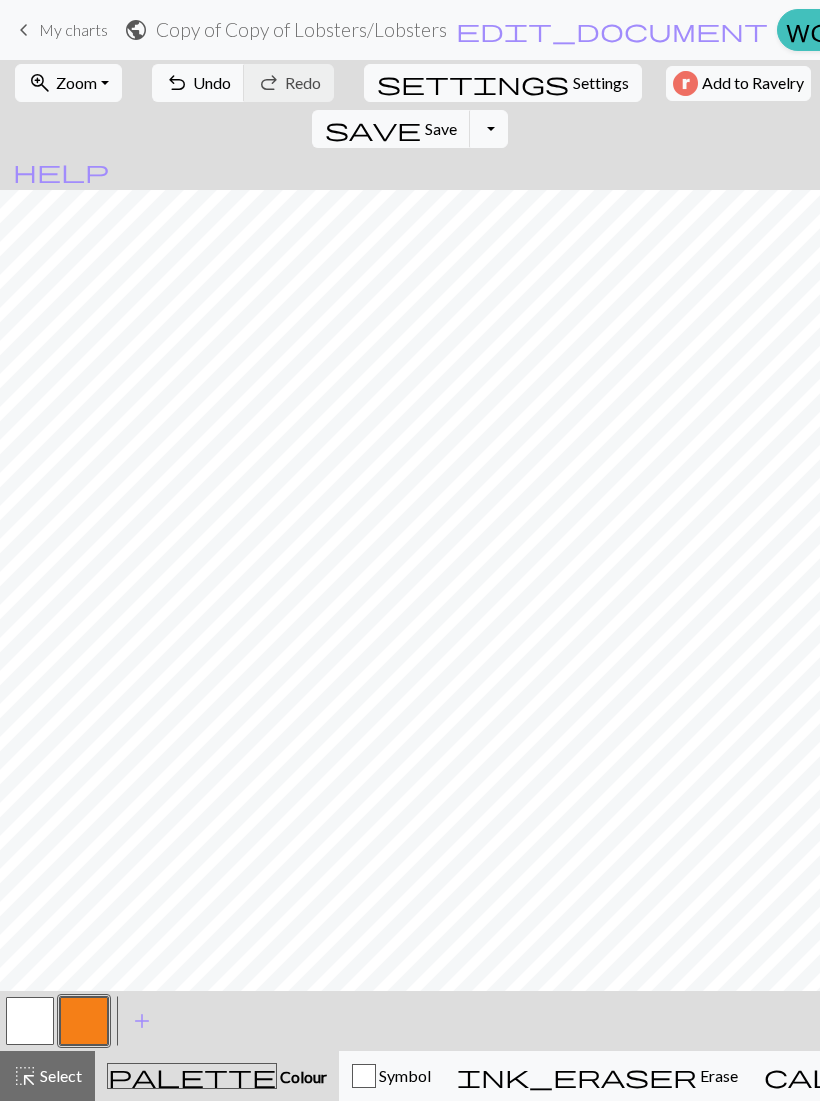 click at bounding box center [30, 1021] 